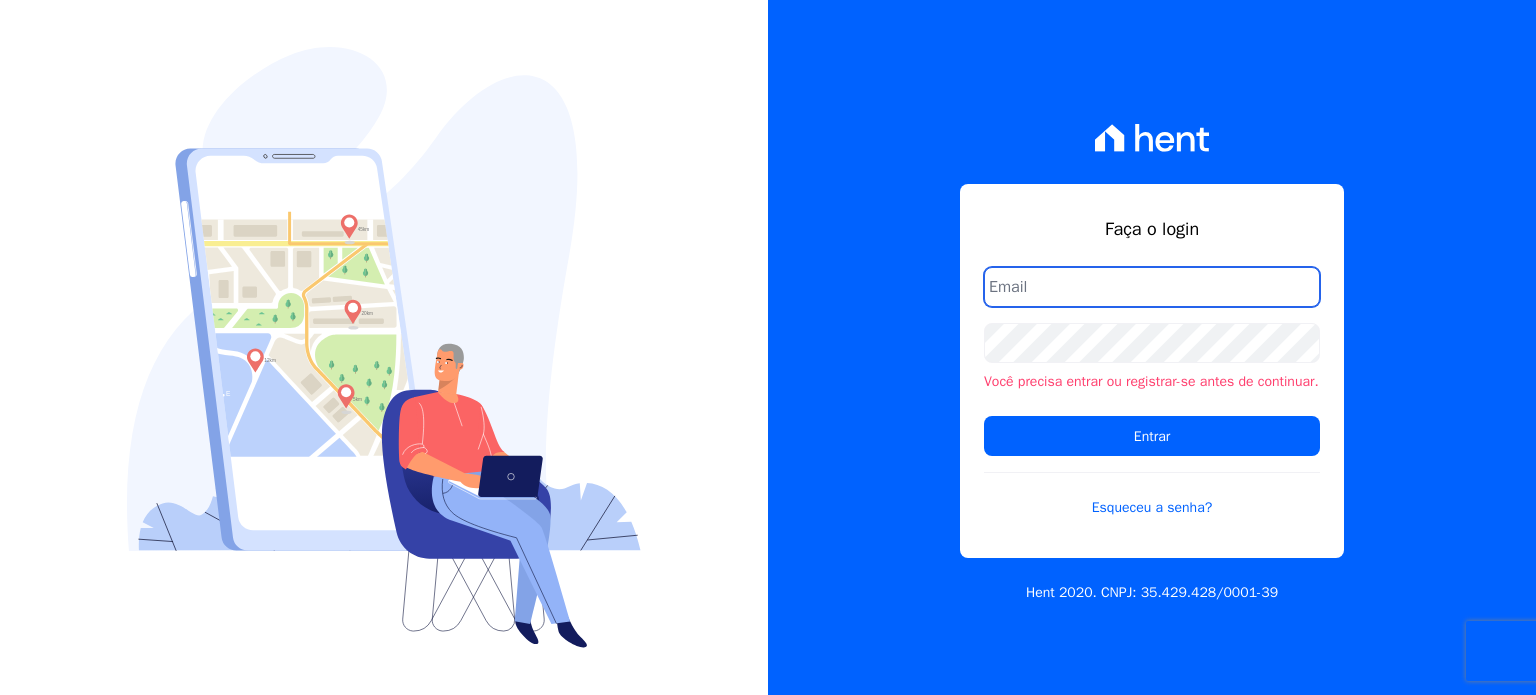 scroll, scrollTop: 0, scrollLeft: 0, axis: both 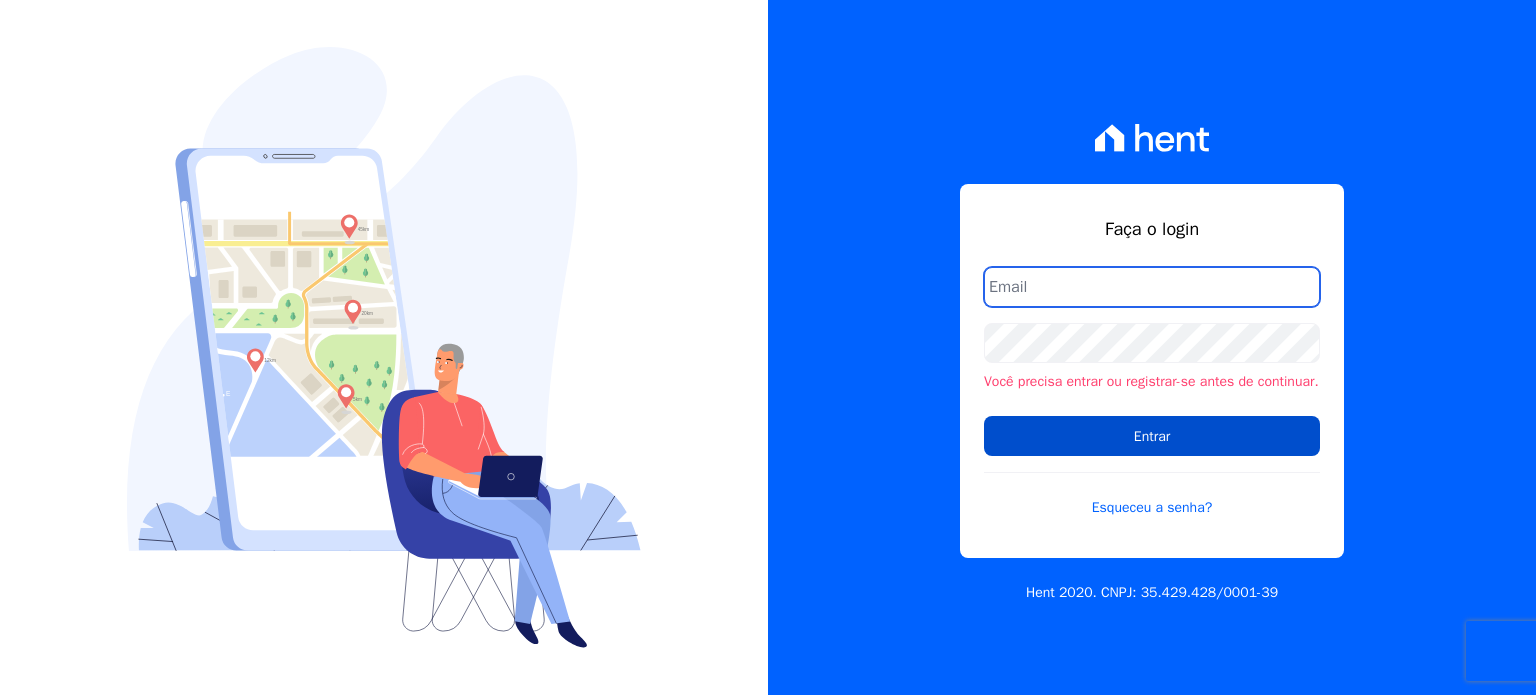 type on "hellen@3pnegociosimobiliarios.com.br" 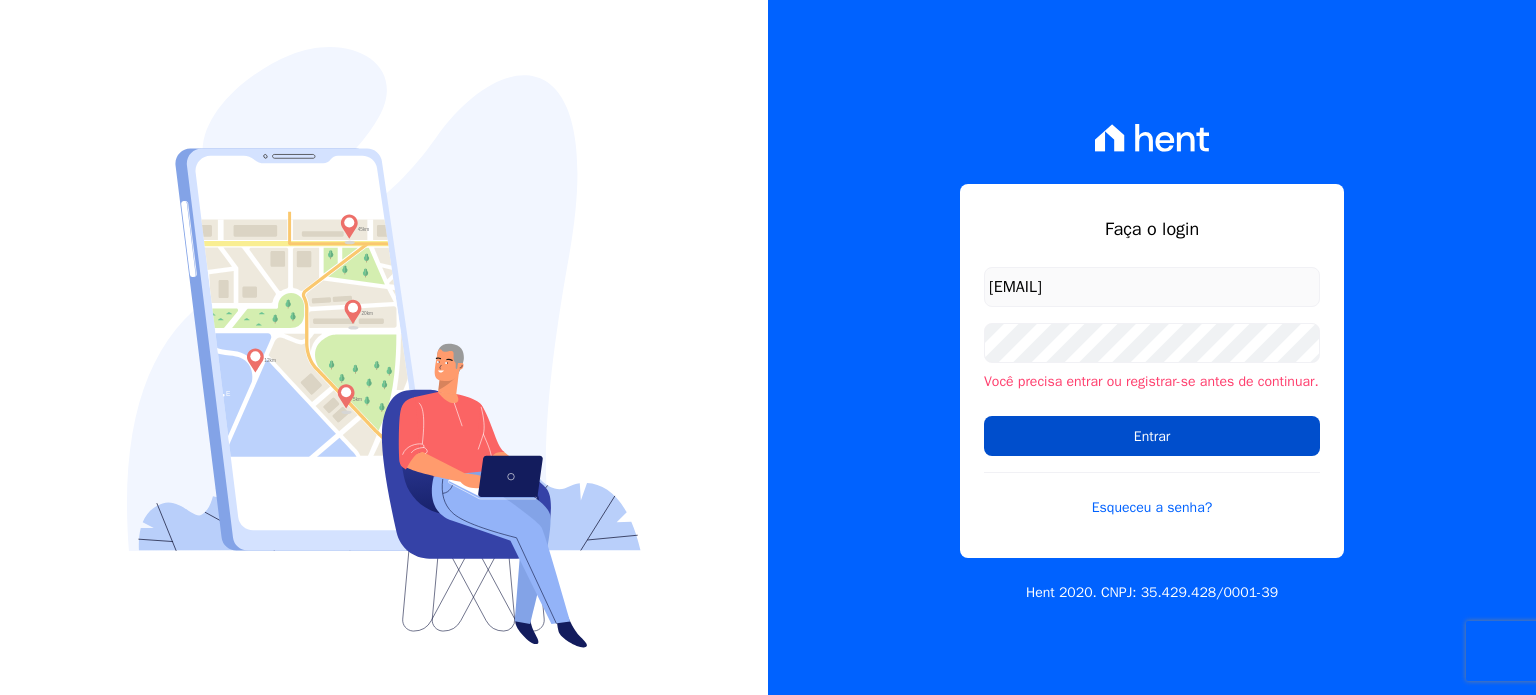 click on "Entrar" at bounding box center [1152, 436] 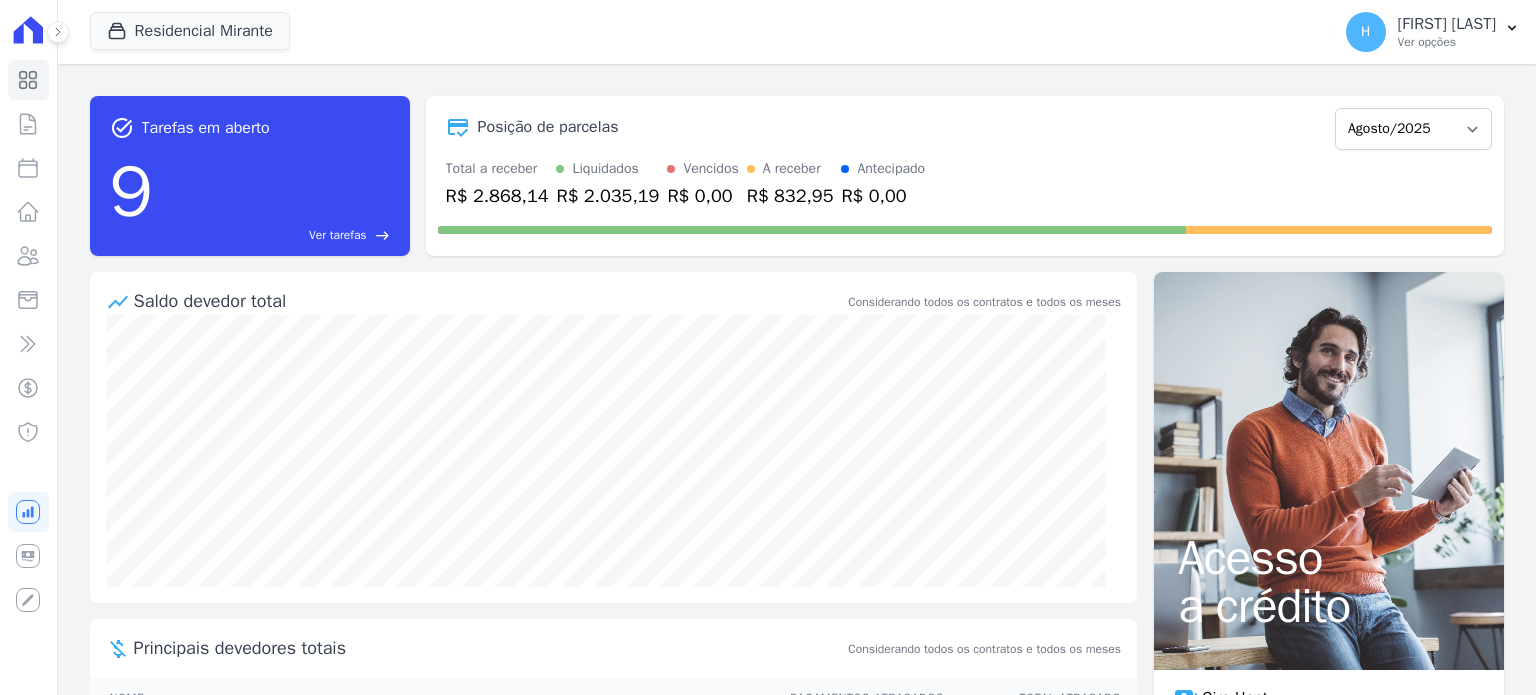 scroll, scrollTop: 0, scrollLeft: 0, axis: both 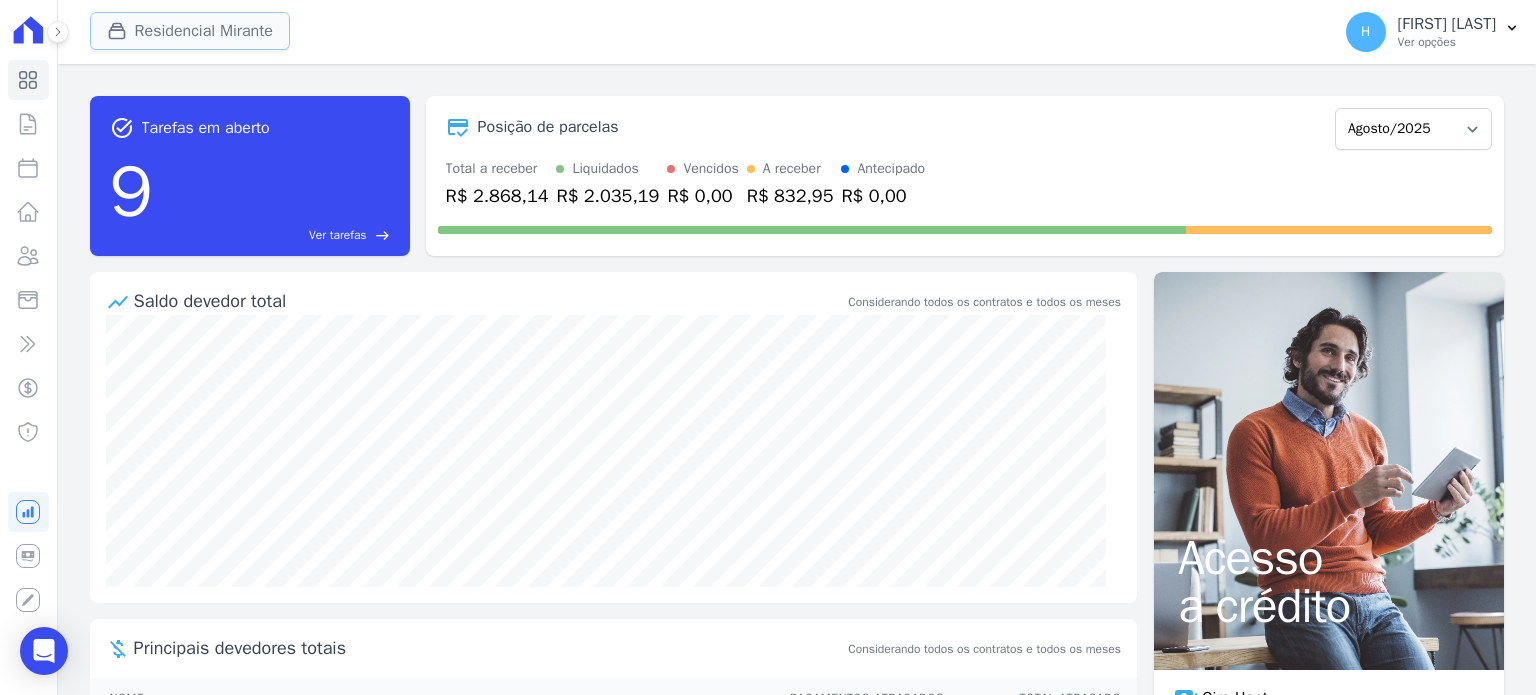 click on "Residencial Mirante" at bounding box center [190, 31] 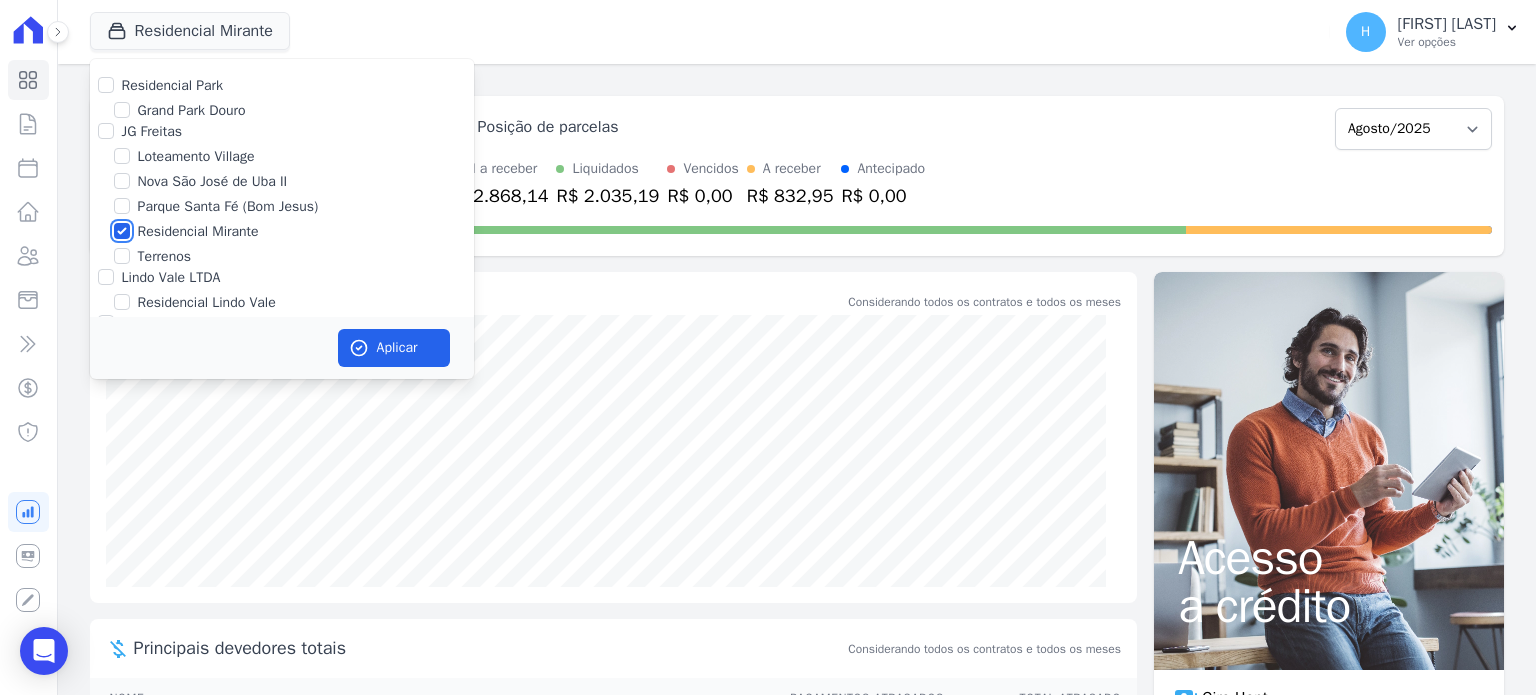 click on "Residencial Mirante" at bounding box center [122, 231] 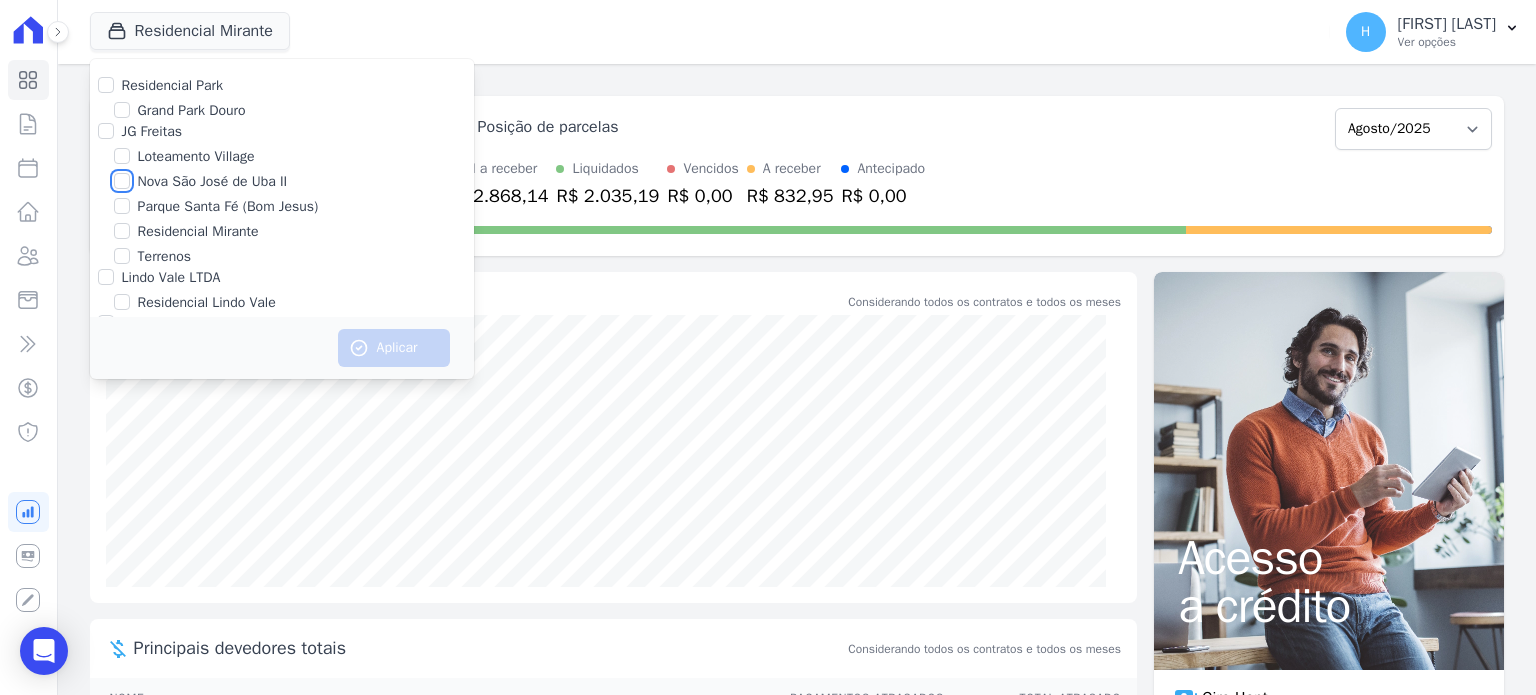 click on "Nova São José de Uba II" at bounding box center (122, 181) 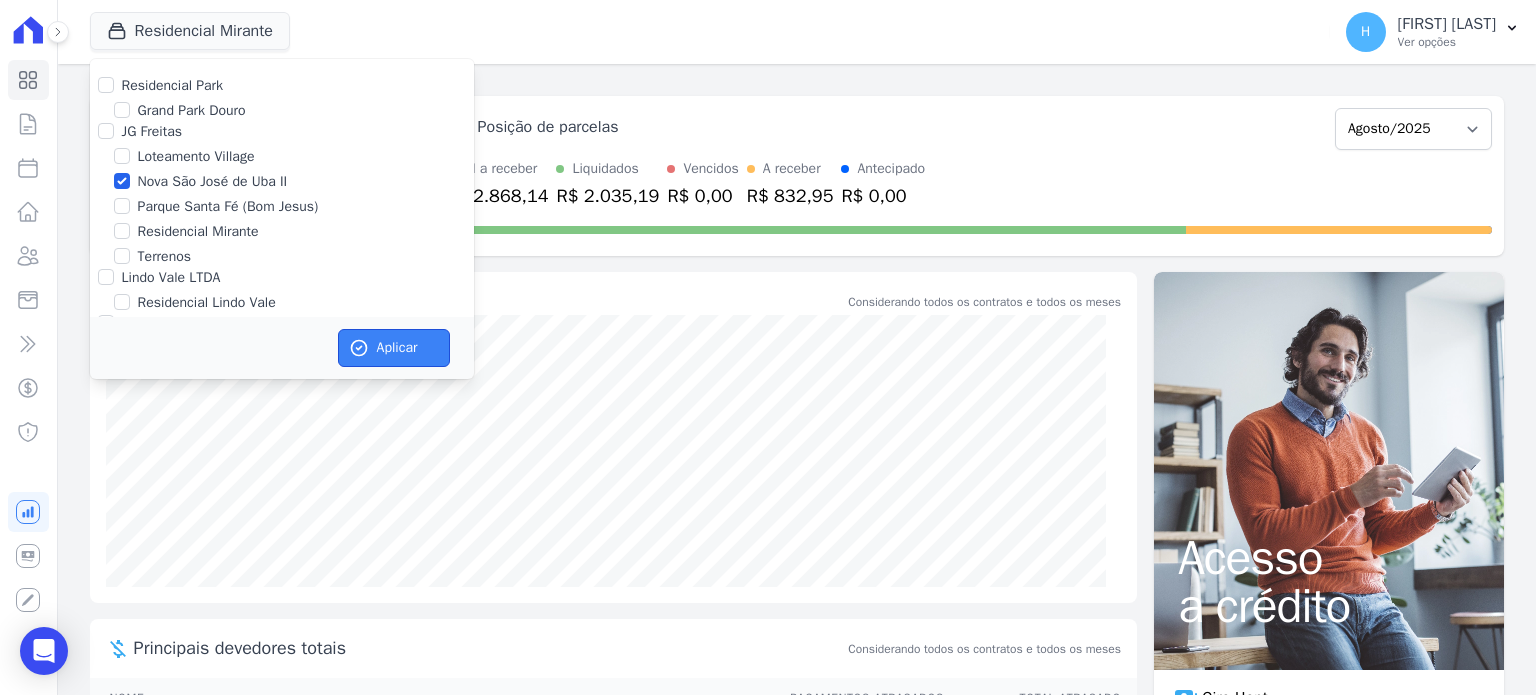 click on "Aplicar" at bounding box center (394, 348) 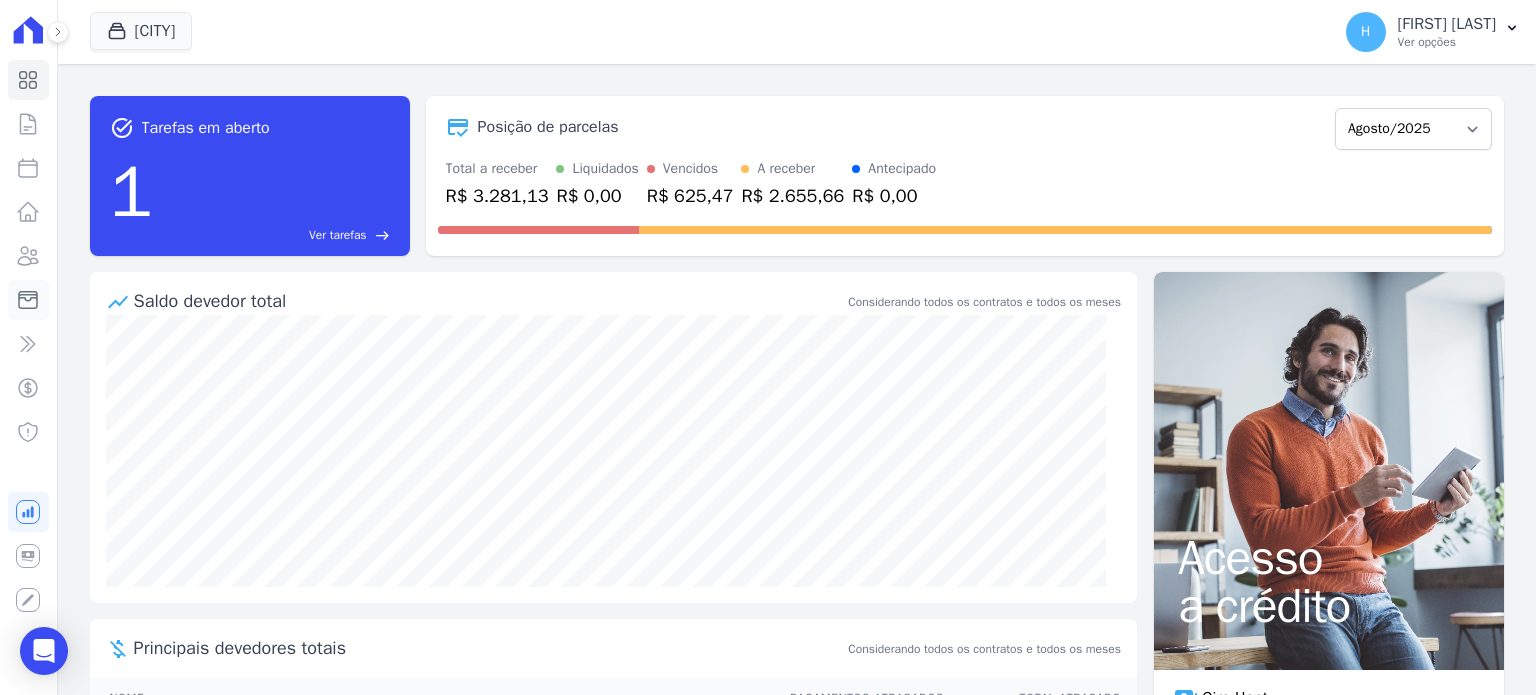 click 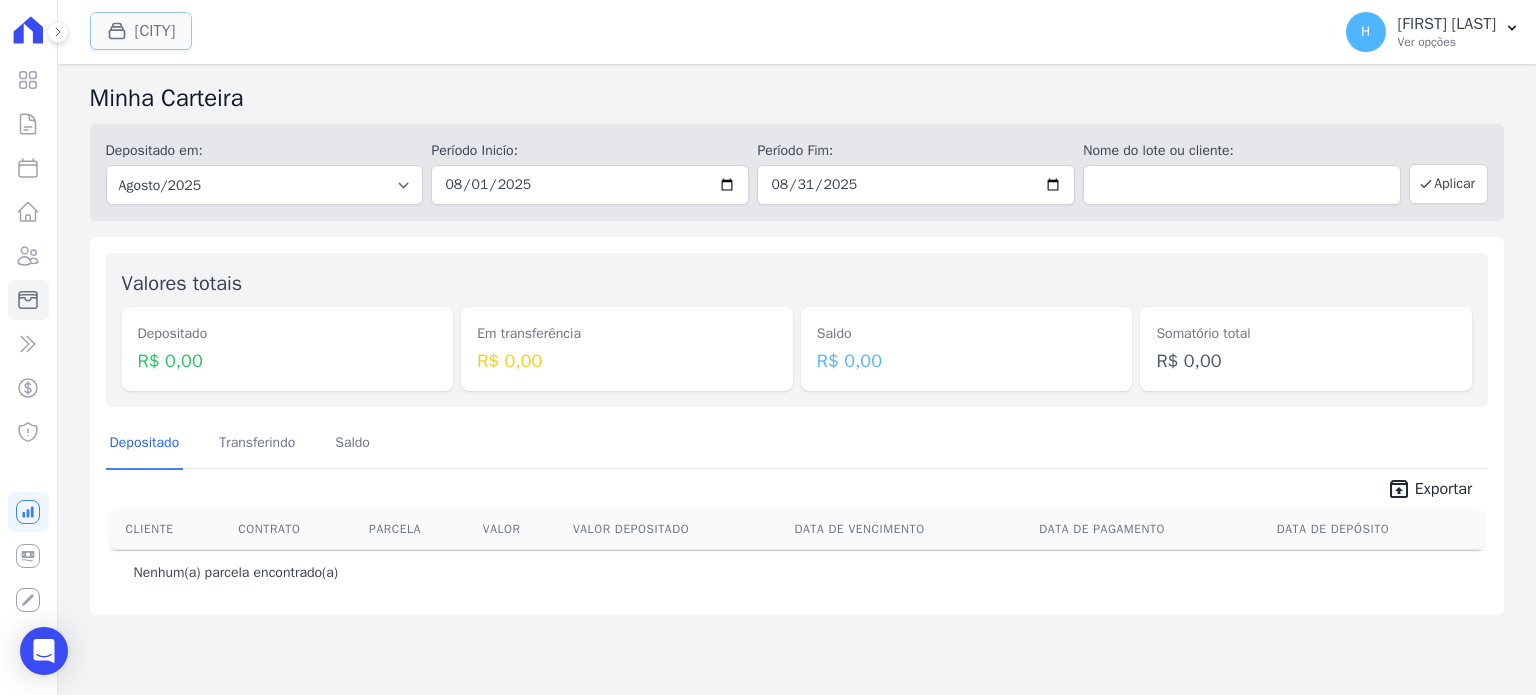 click on "Nova São José De Uba Ii" at bounding box center [141, 31] 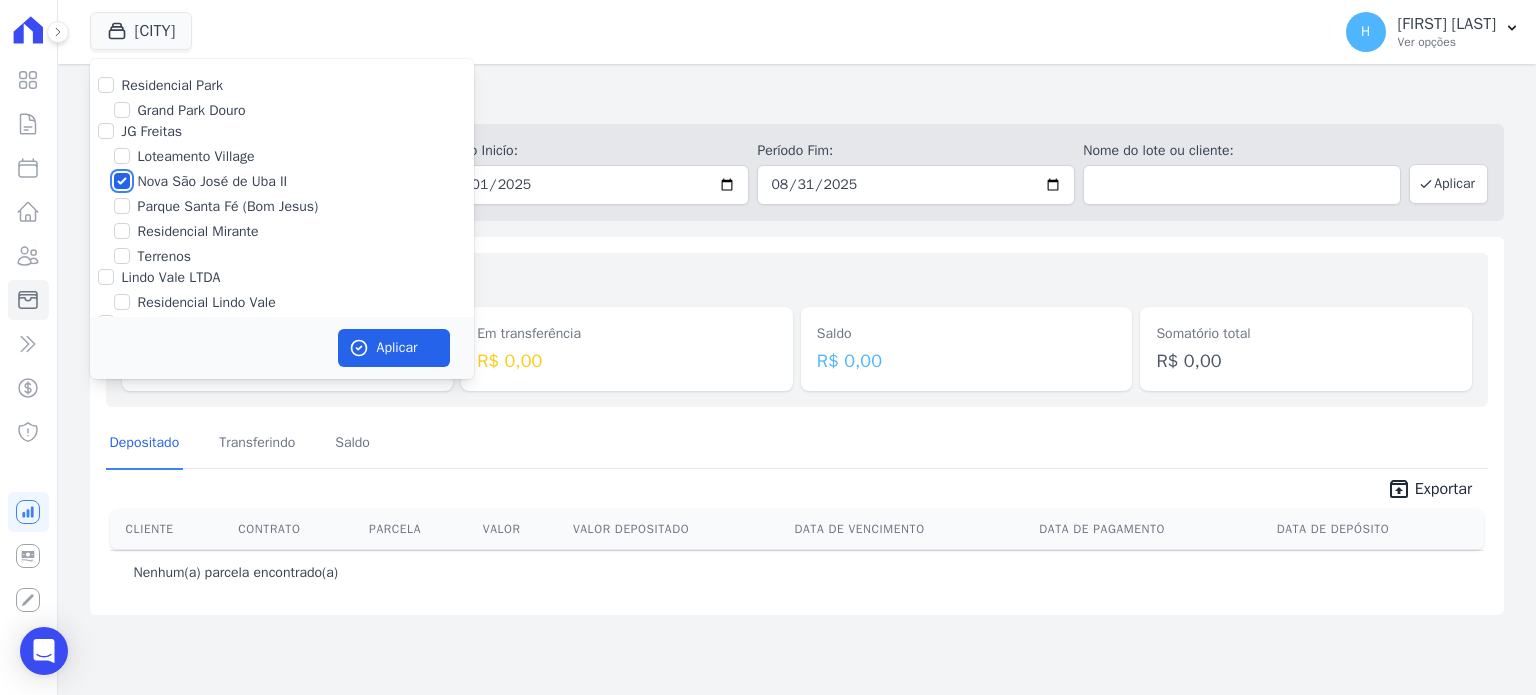 click on "Nova São José de Uba II" at bounding box center [122, 181] 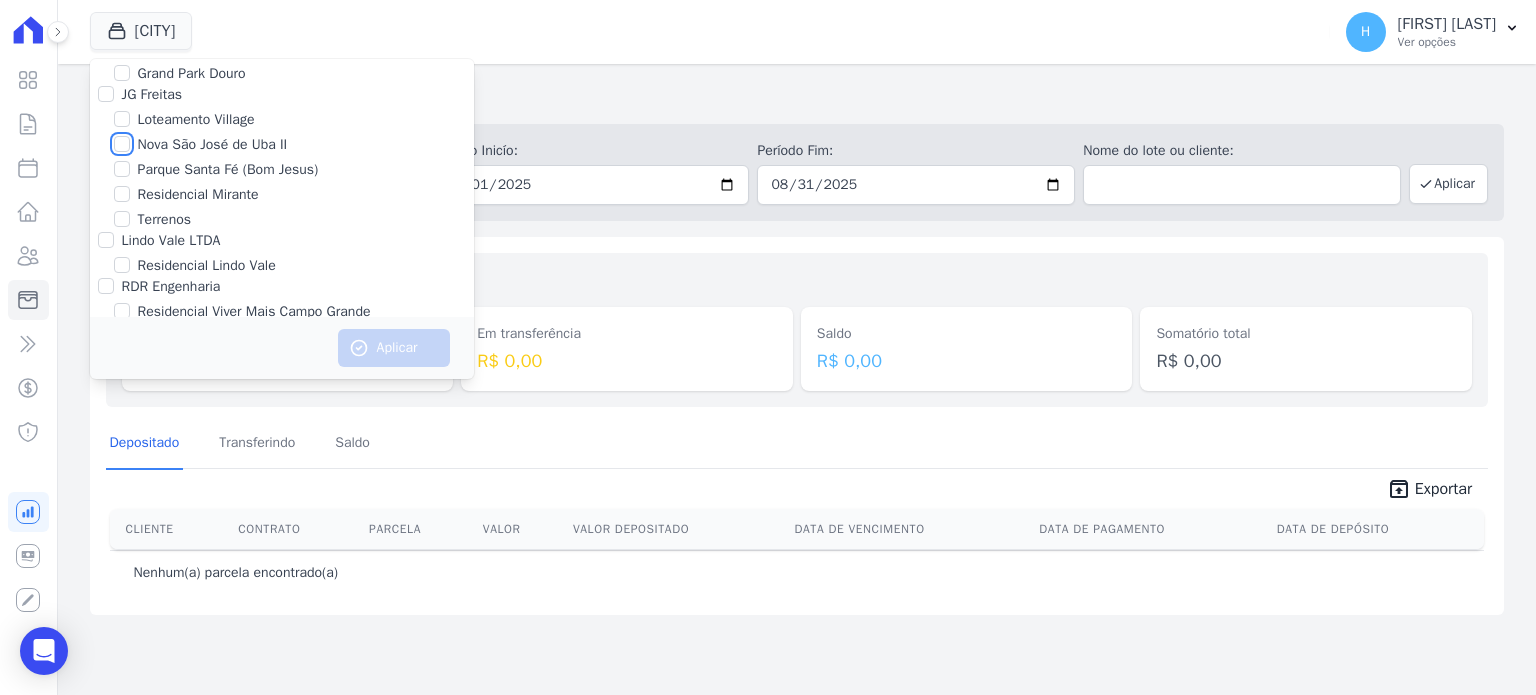 scroll, scrollTop: 57, scrollLeft: 0, axis: vertical 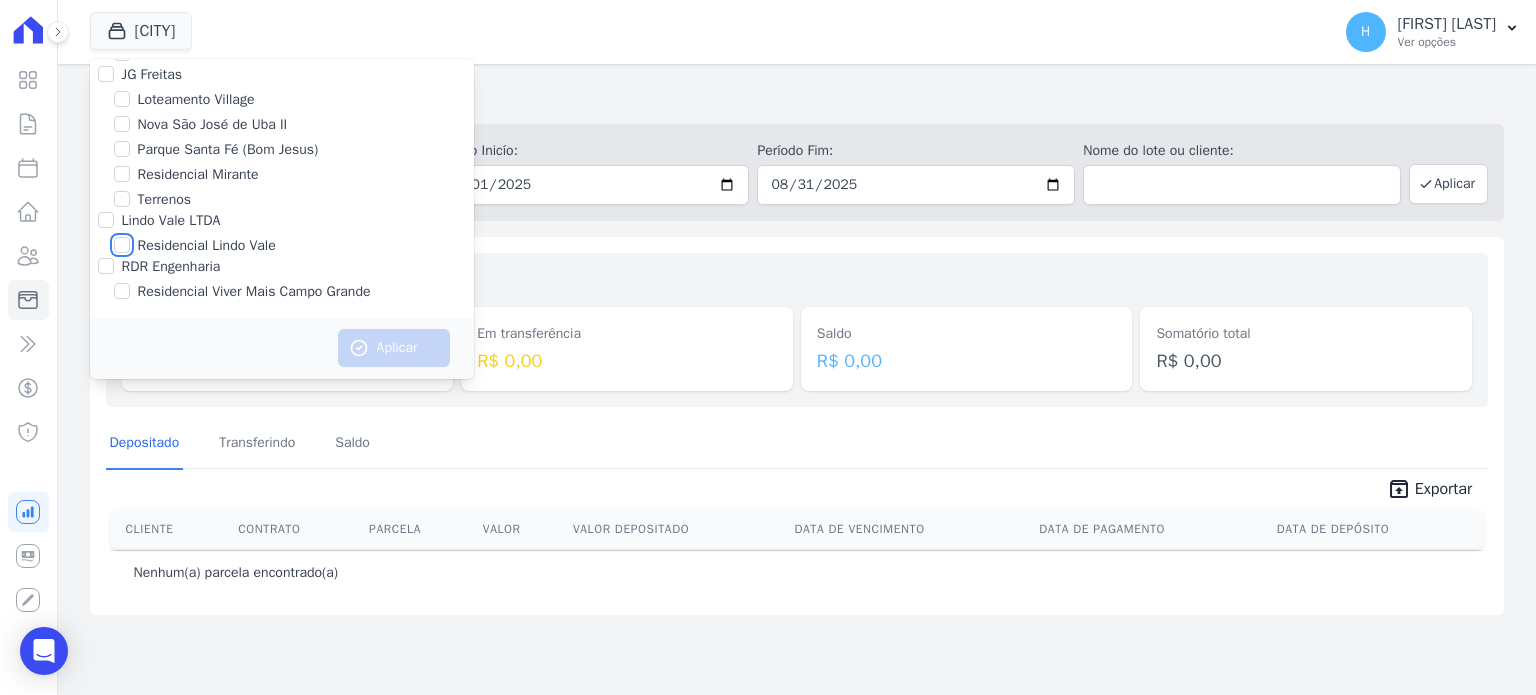 click on "Residencial Lindo Vale" at bounding box center [122, 245] 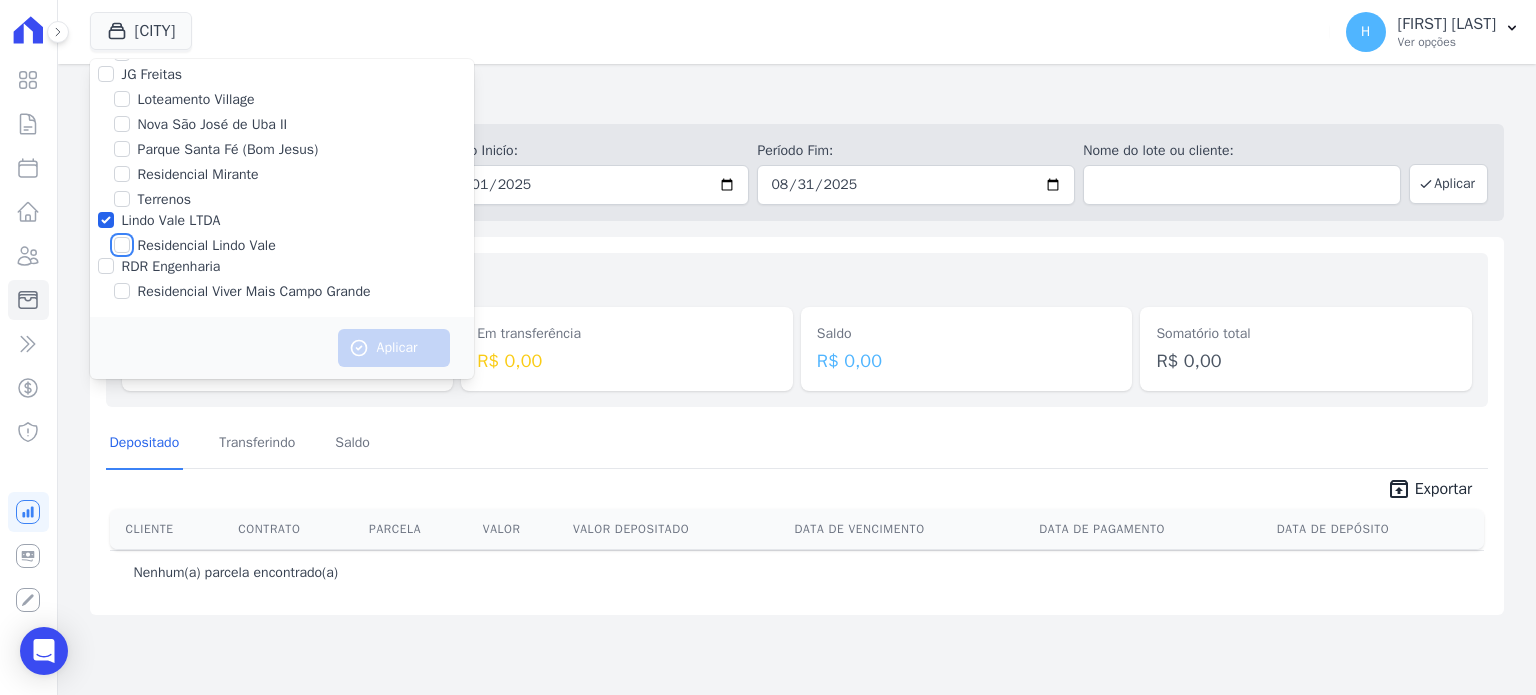 checkbox on "true" 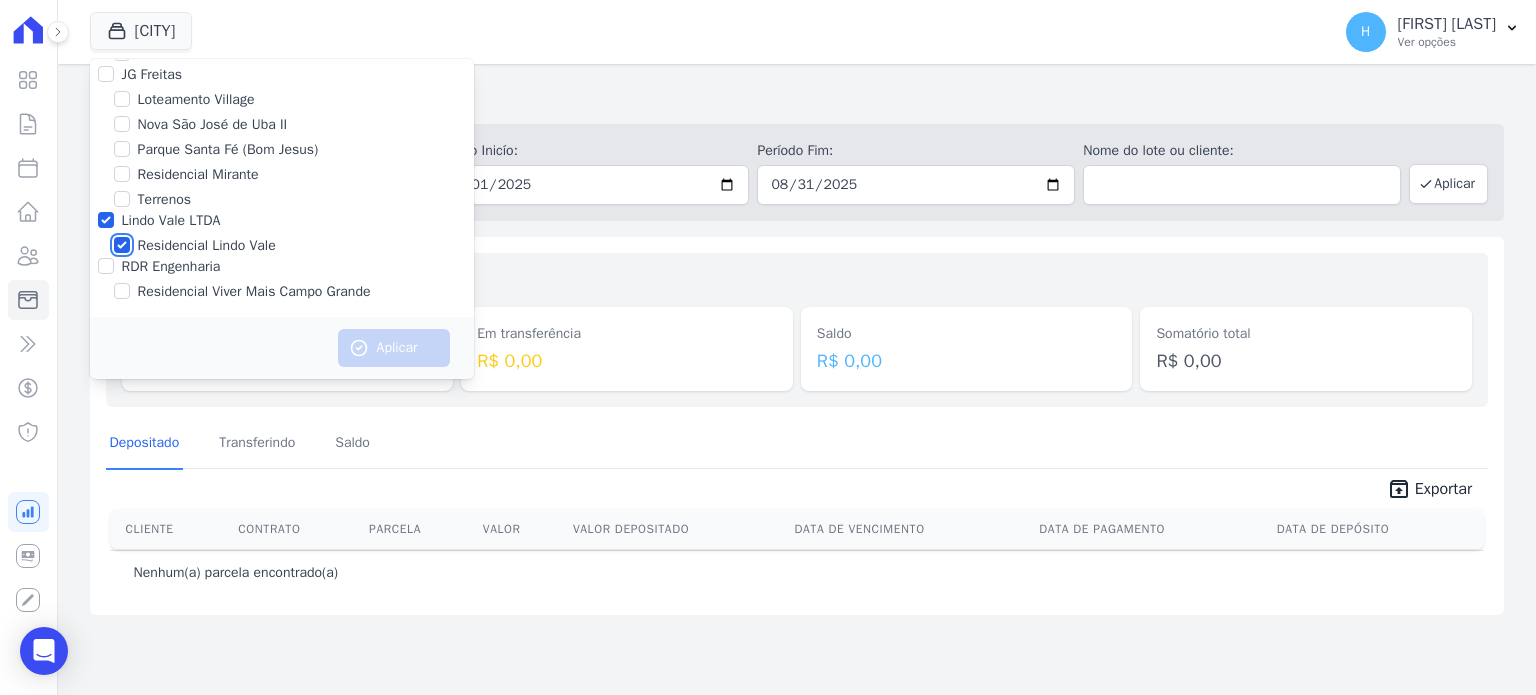 checkbox on "true" 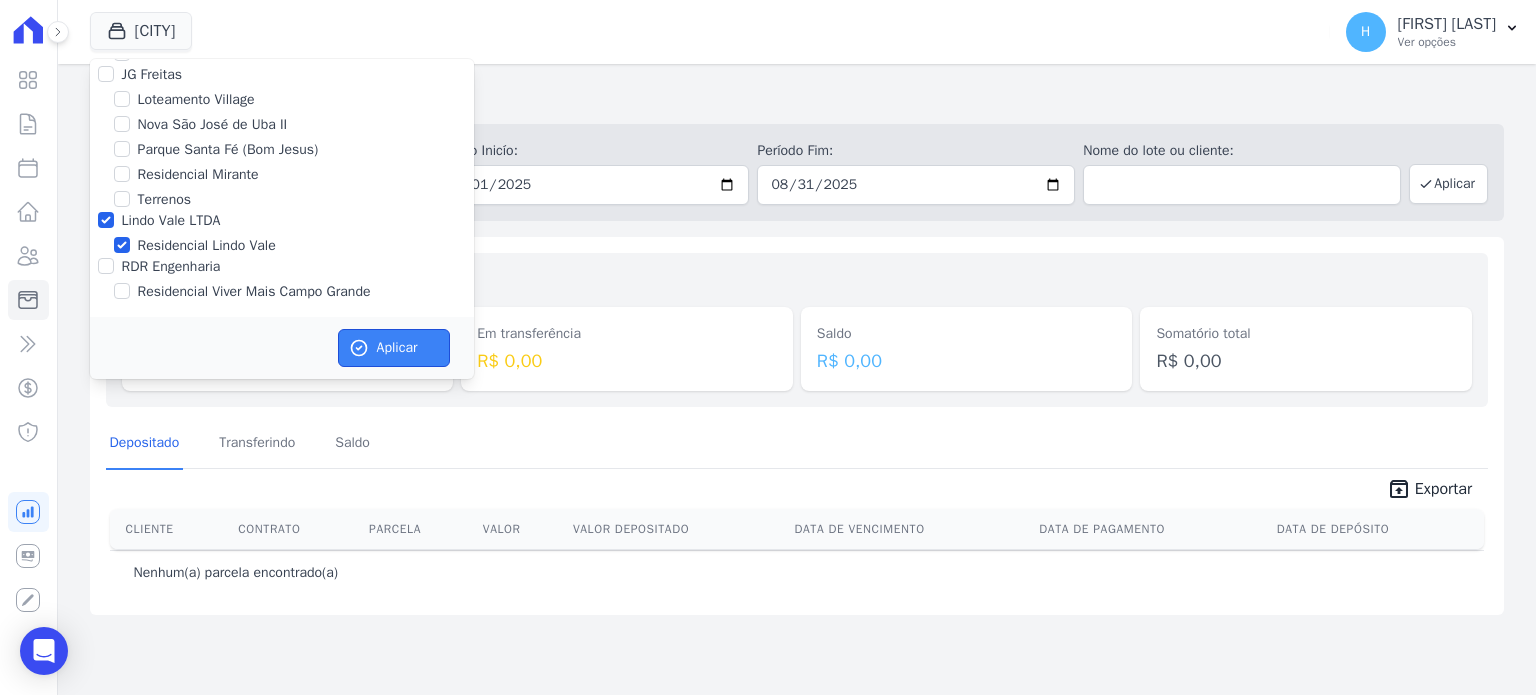 click 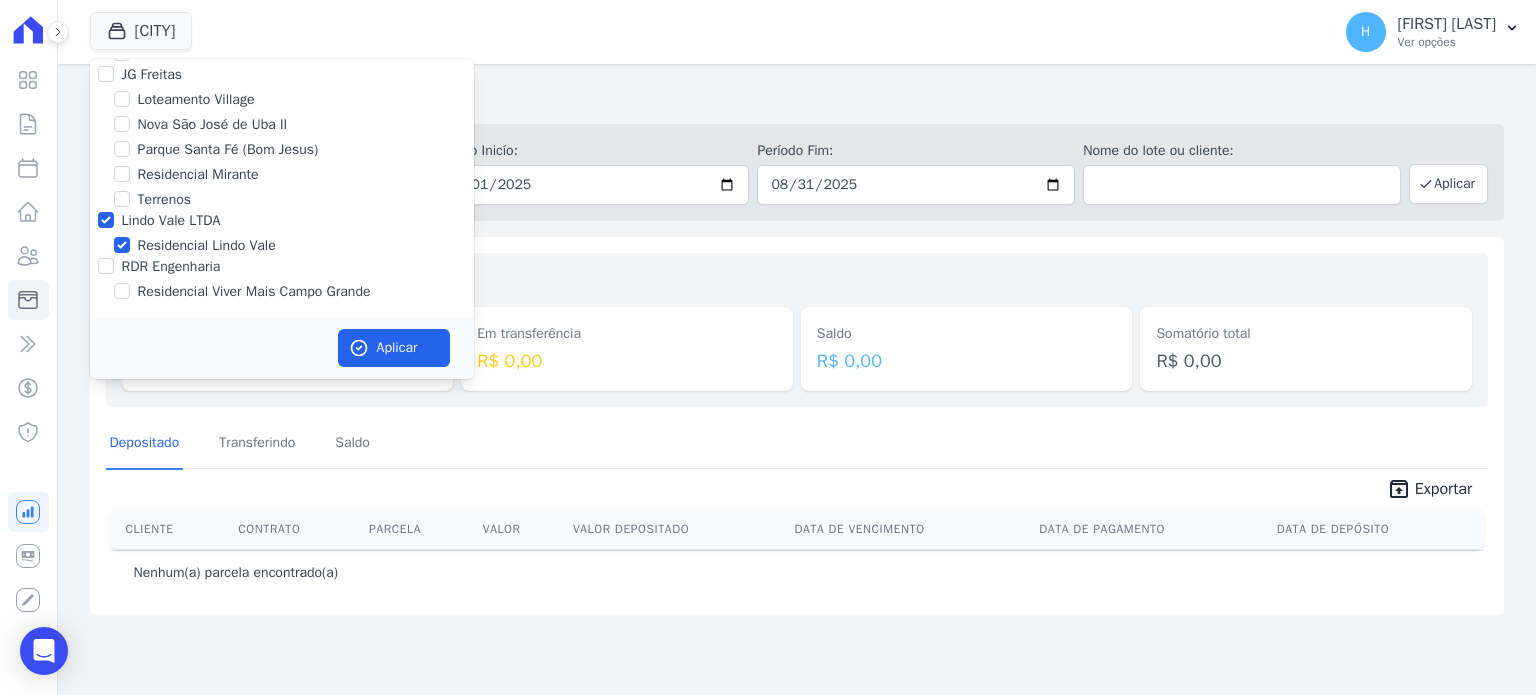 scroll, scrollTop: 53, scrollLeft: 0, axis: vertical 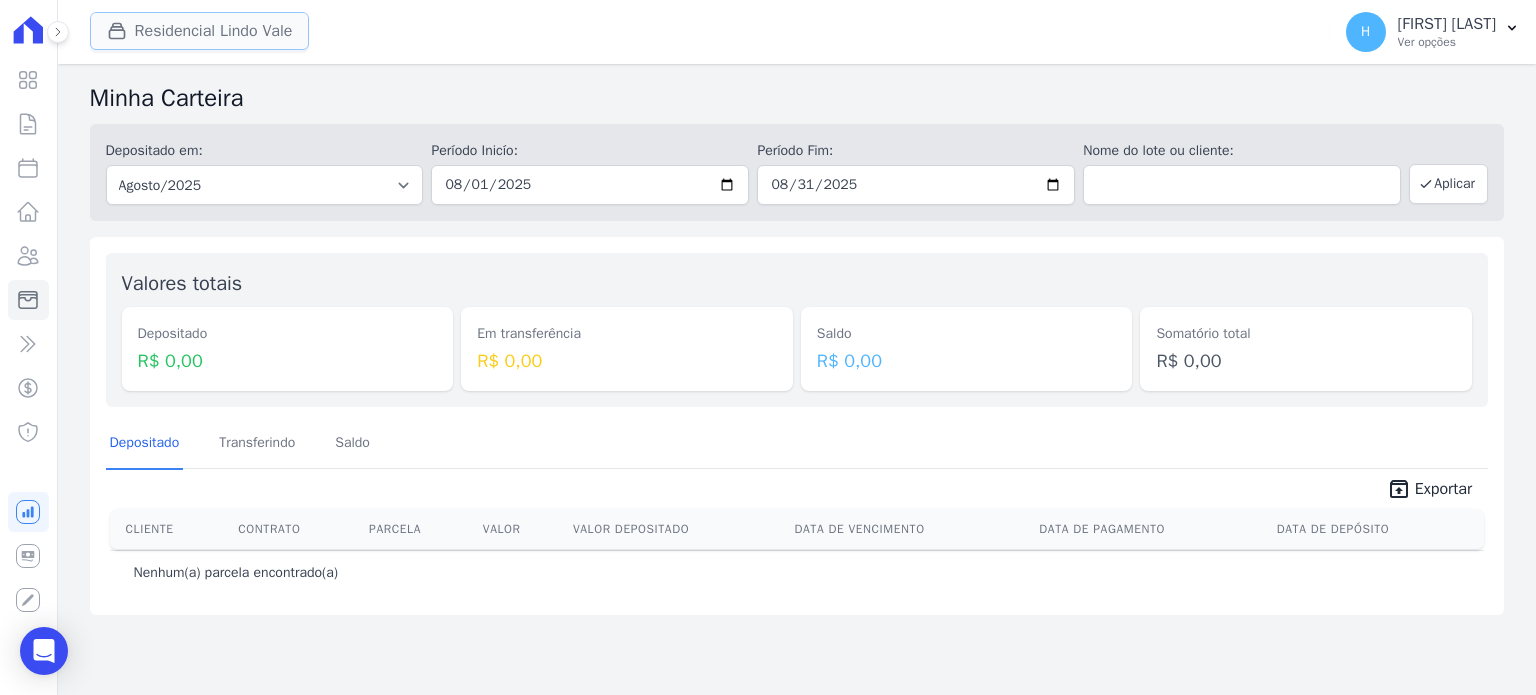 click on "Residencial Lindo Vale" at bounding box center [200, 31] 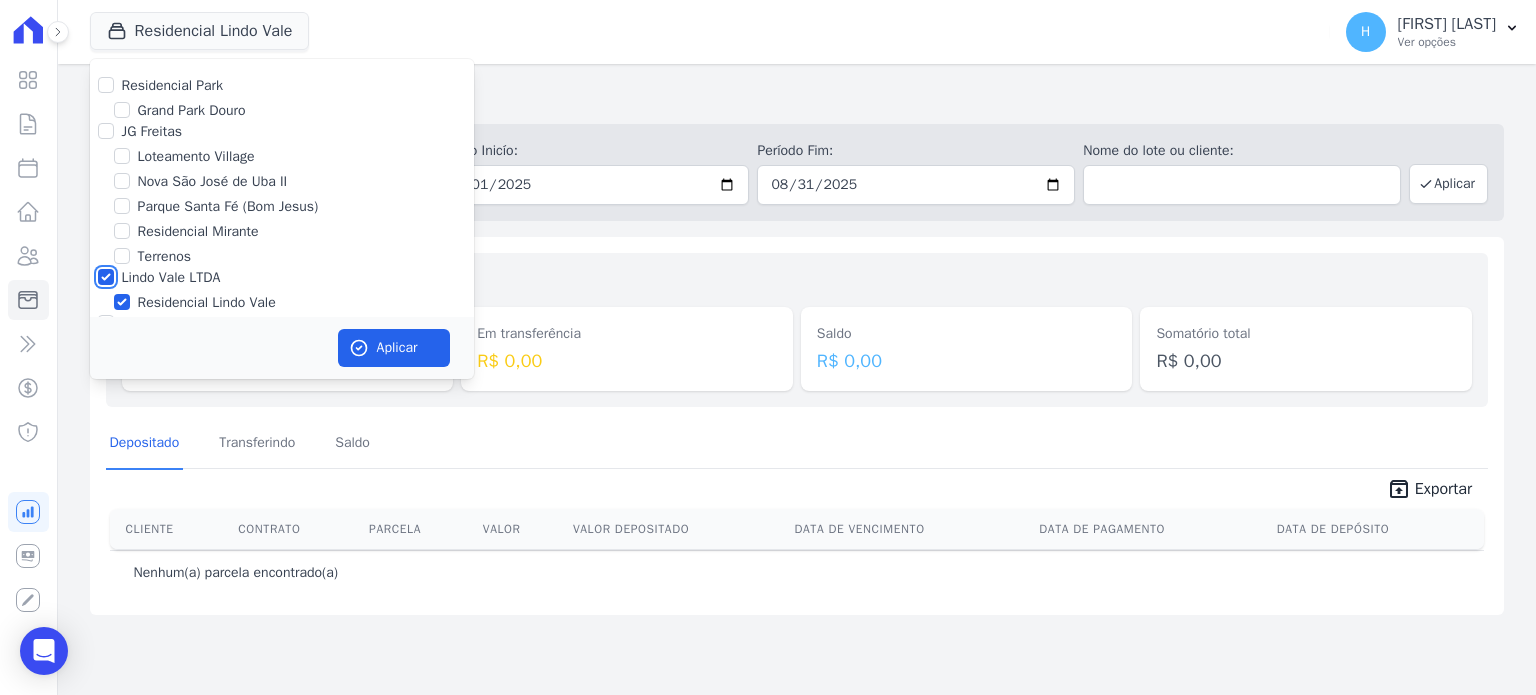 click on "Lindo Vale LTDA" at bounding box center (106, 277) 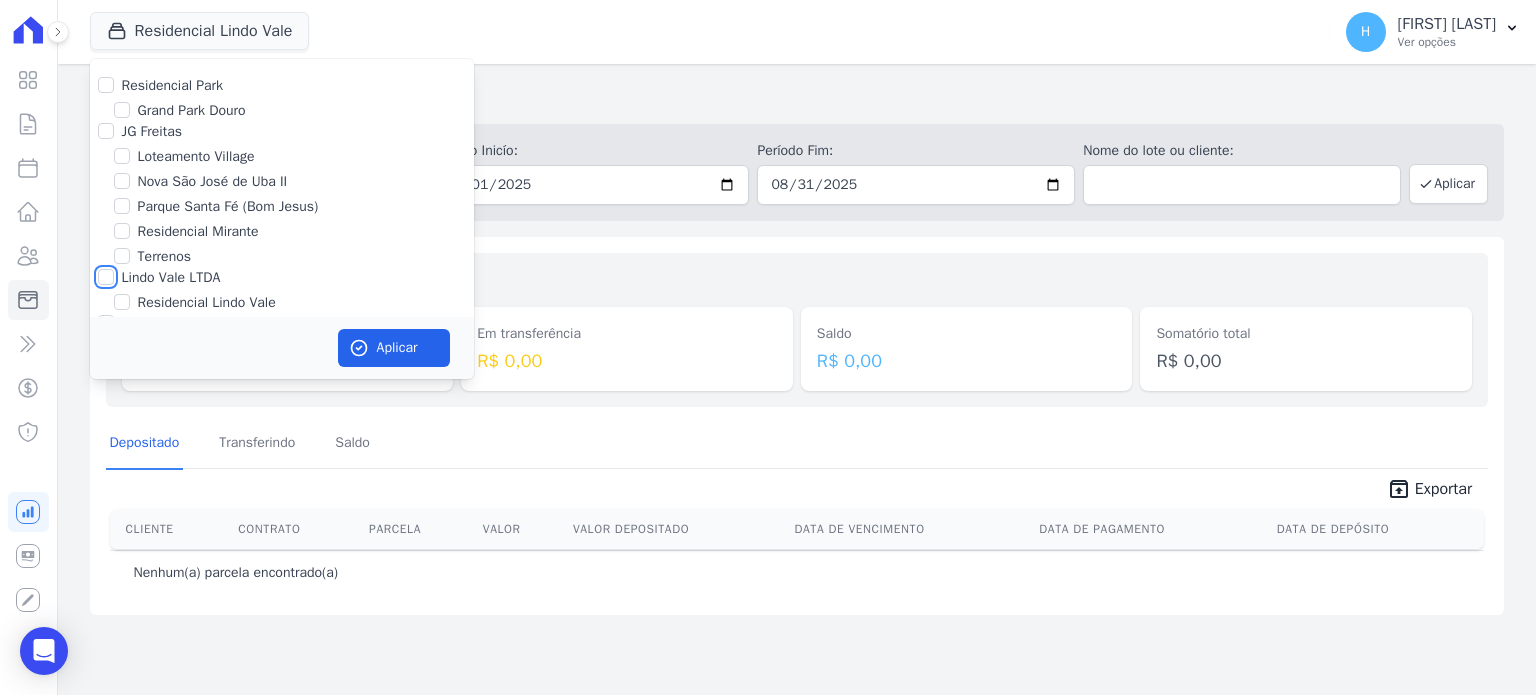 checkbox on "false" 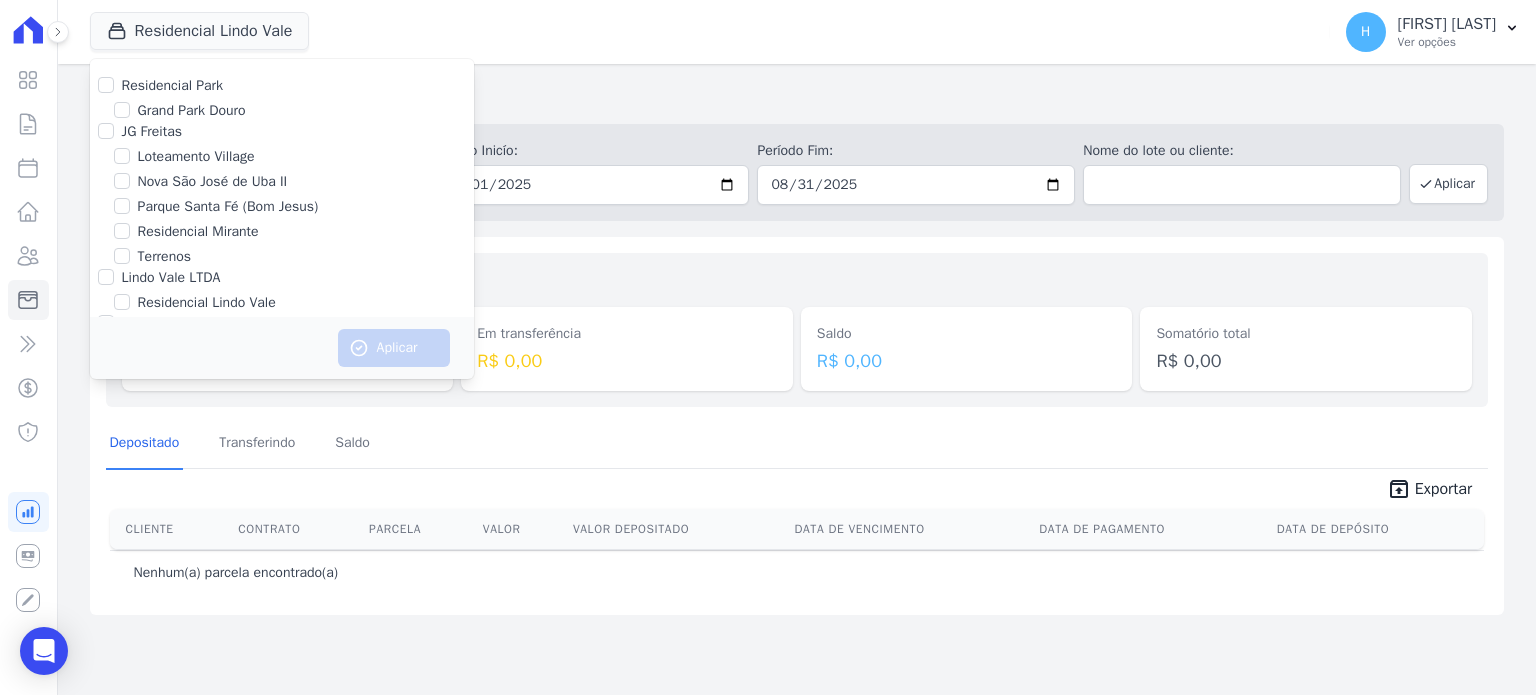 click on "Terrenos" at bounding box center (282, 256) 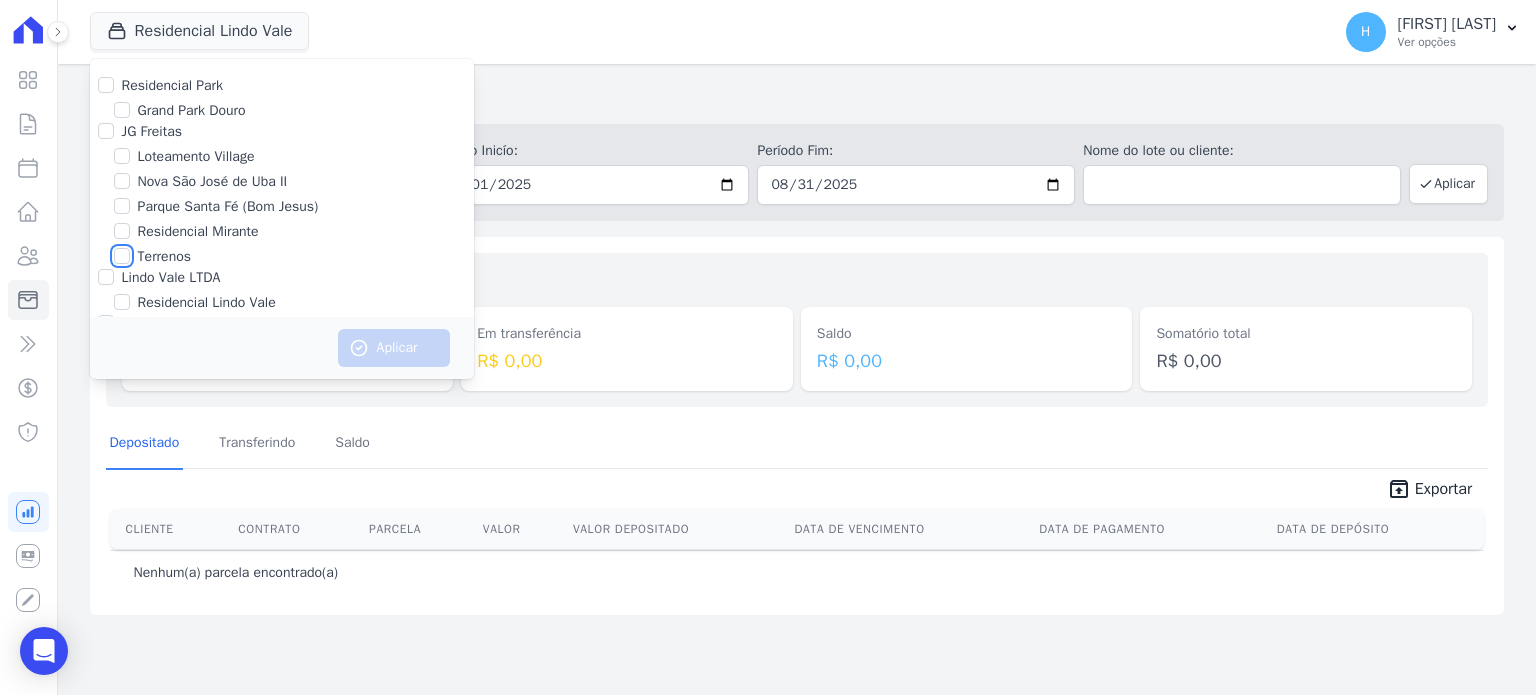 click on "Terrenos" at bounding box center (122, 256) 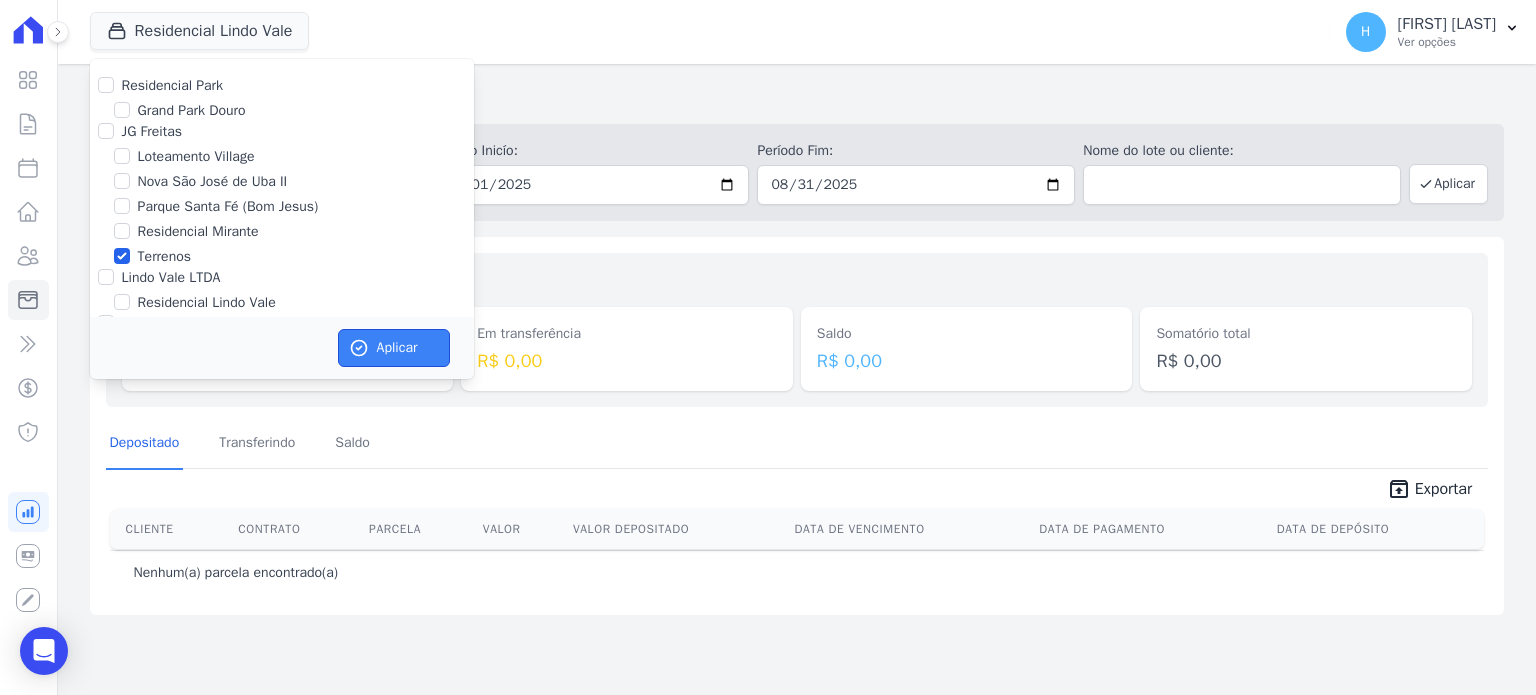 click on "Aplicar" at bounding box center [394, 348] 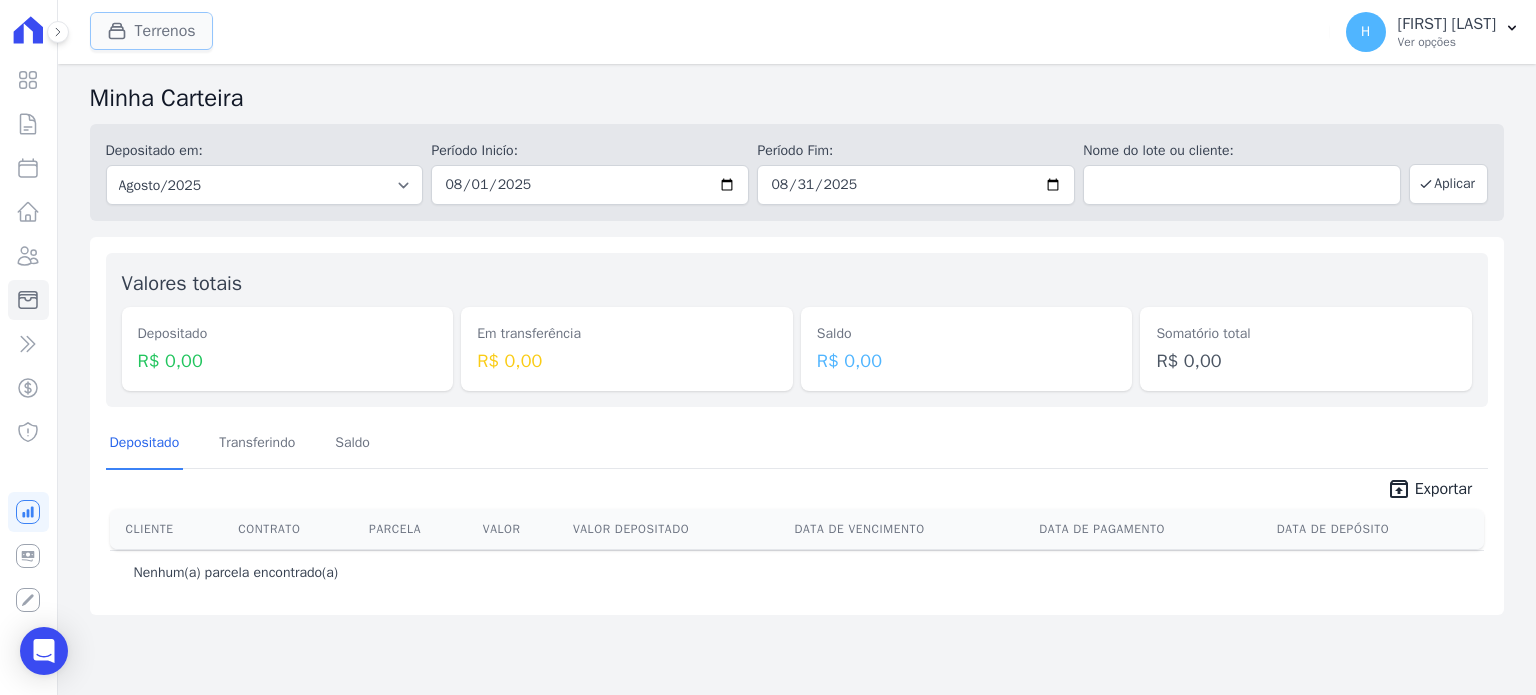 click on "Terrenos" at bounding box center [151, 31] 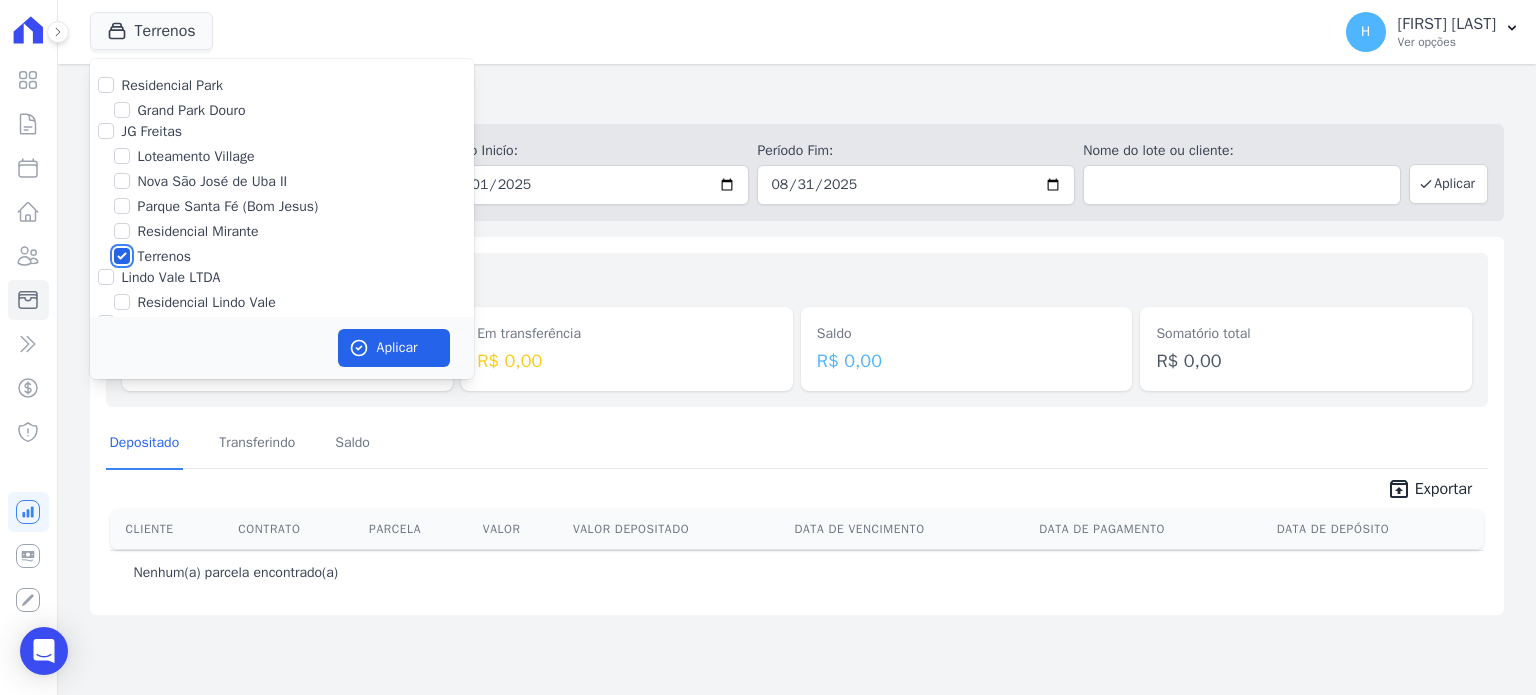 click on "Terrenos" at bounding box center (122, 256) 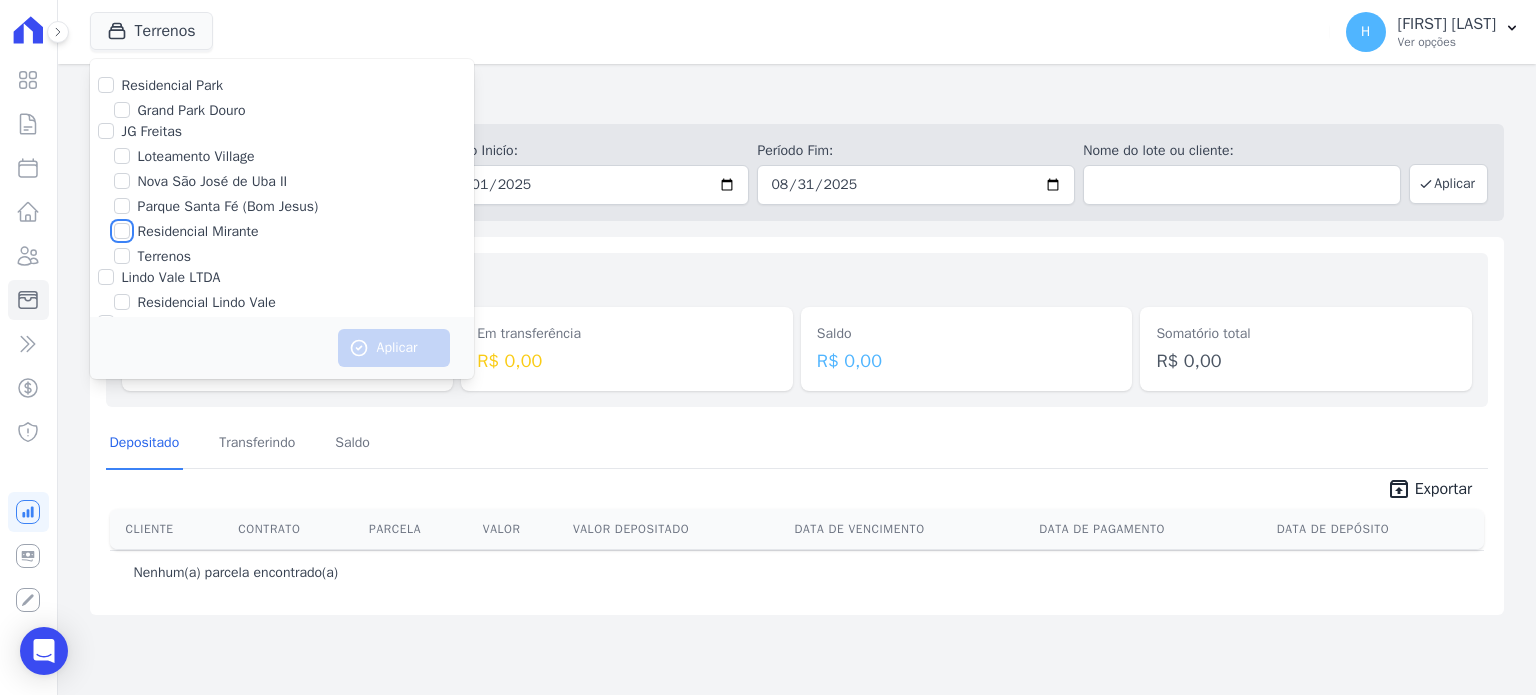 click on "Residencial Mirante" at bounding box center [122, 231] 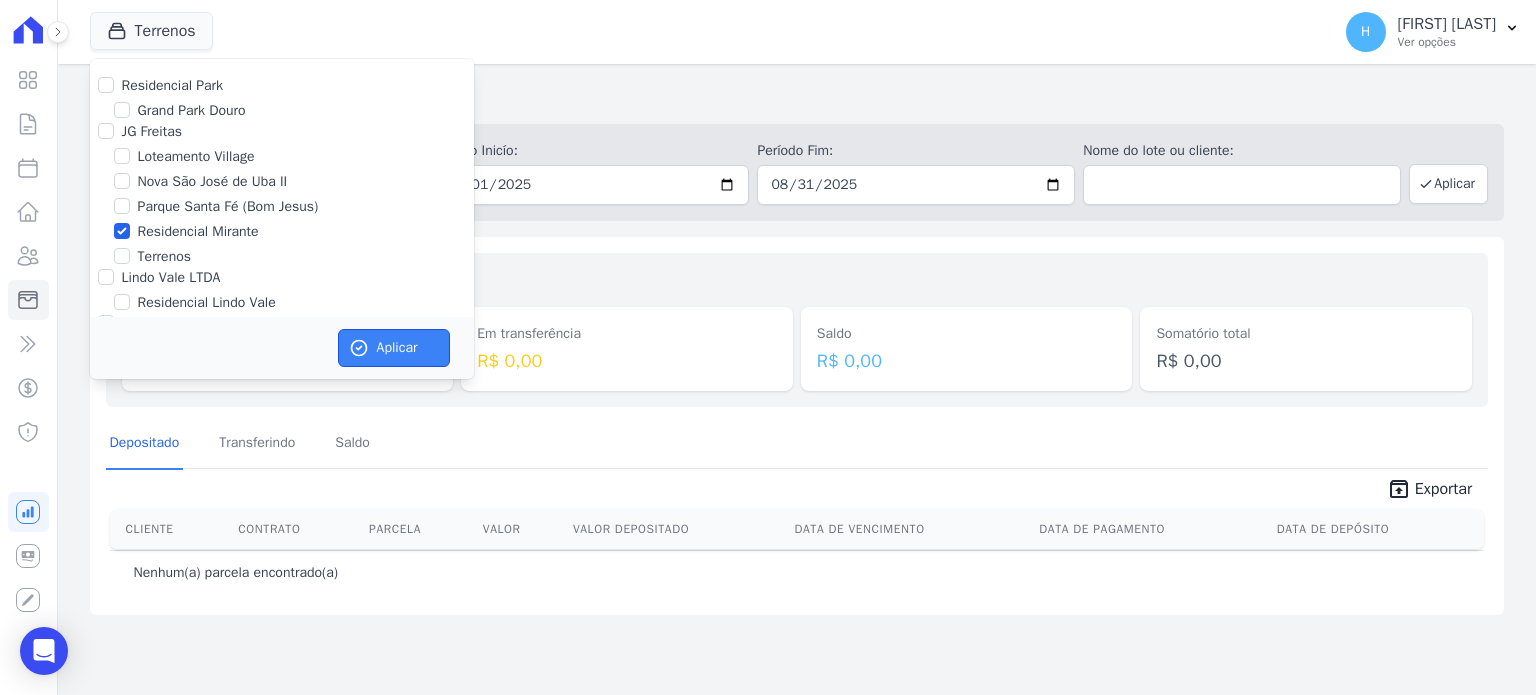 click on "Aplicar" at bounding box center (394, 348) 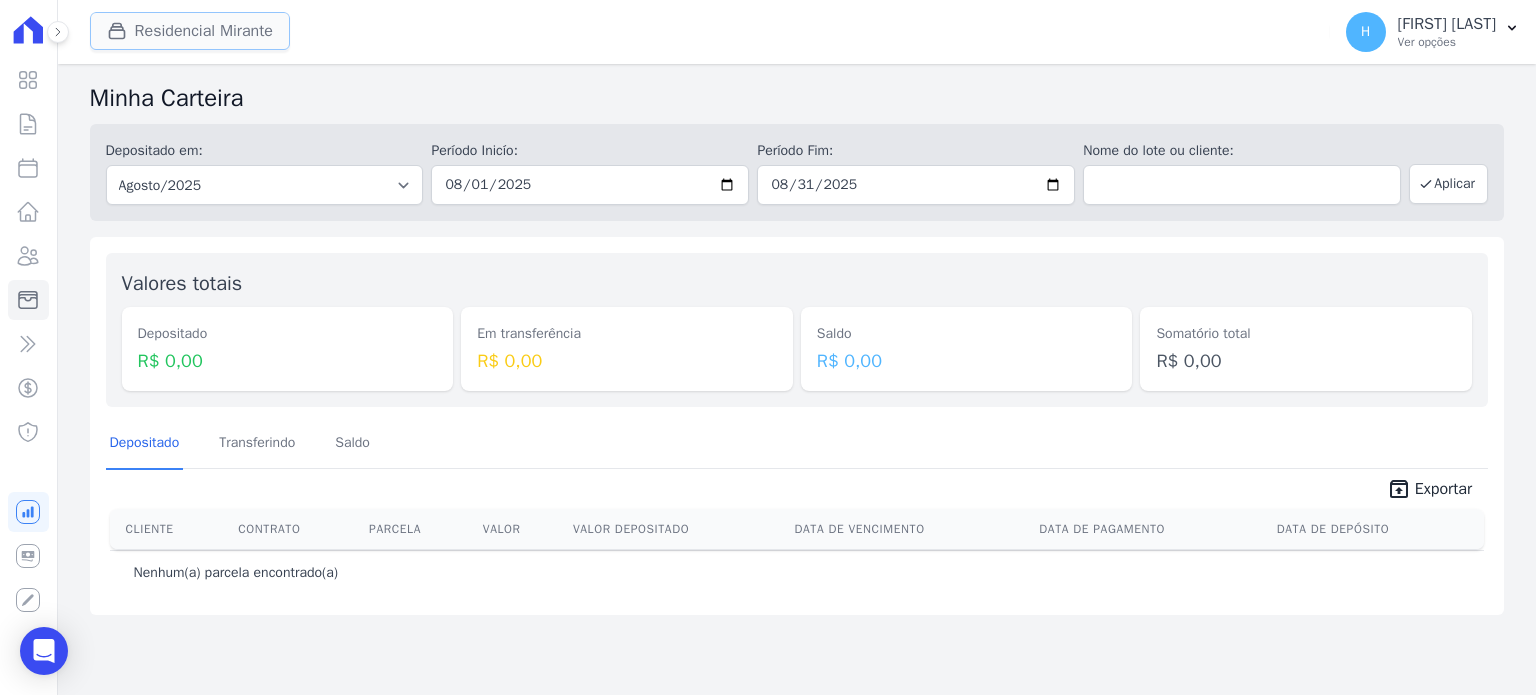 click on "Residencial Mirante" at bounding box center [190, 31] 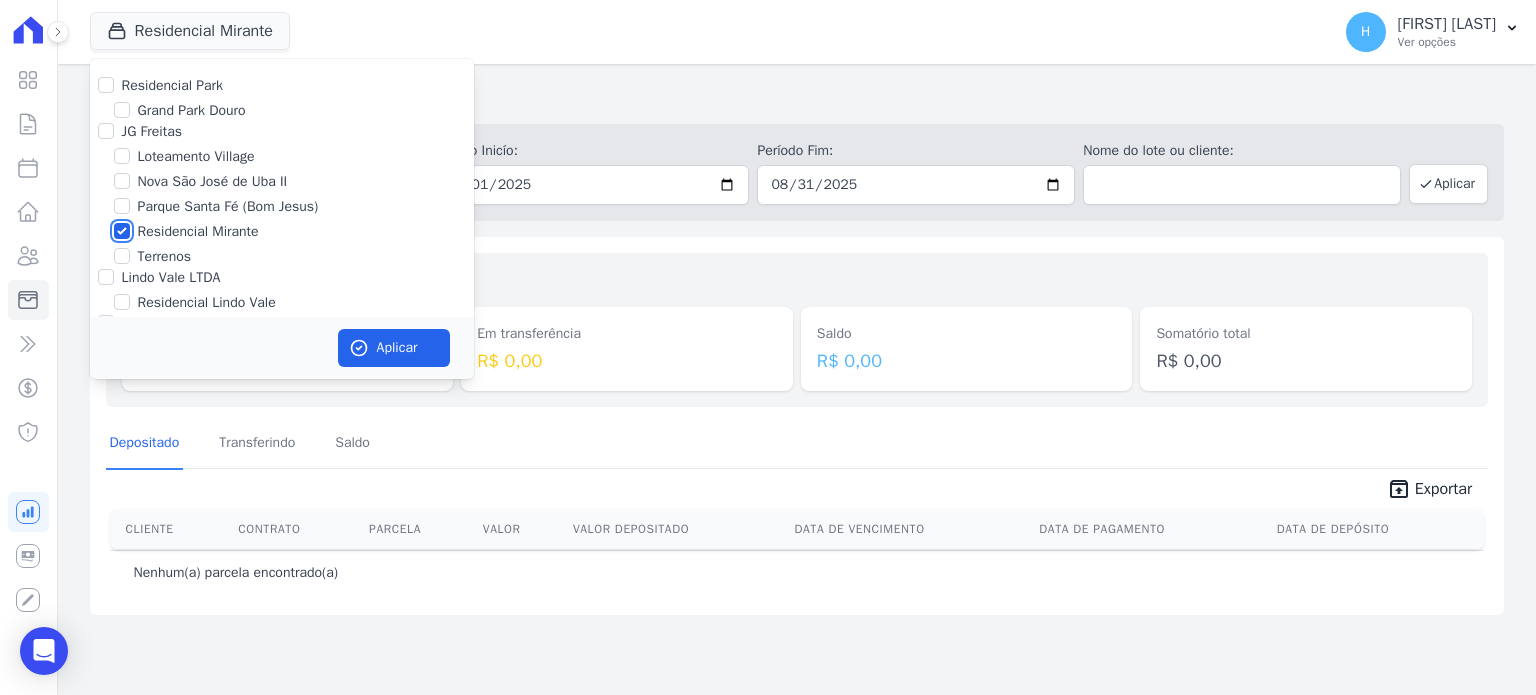 click on "Residencial Mirante" at bounding box center [122, 231] 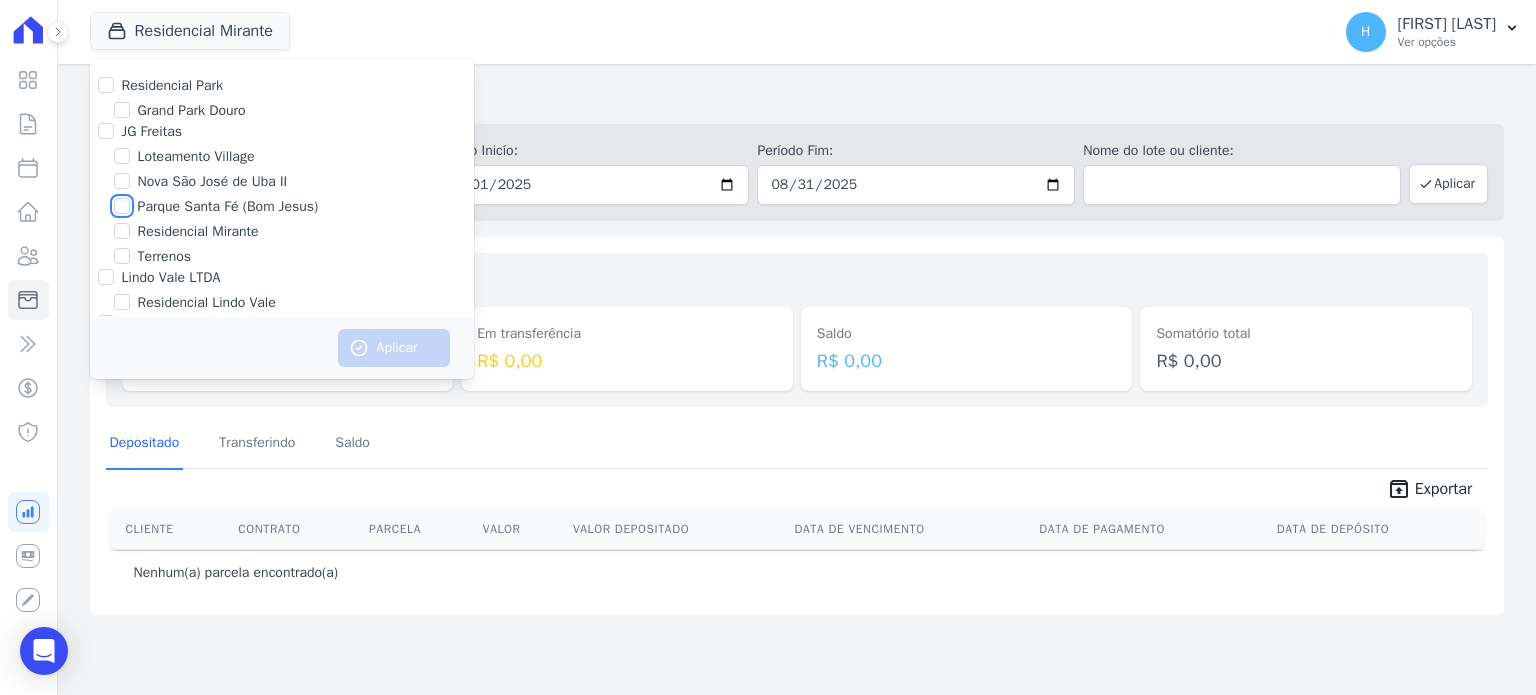 click on "Parque Santa Fé (Bom Jesus)" at bounding box center (122, 206) 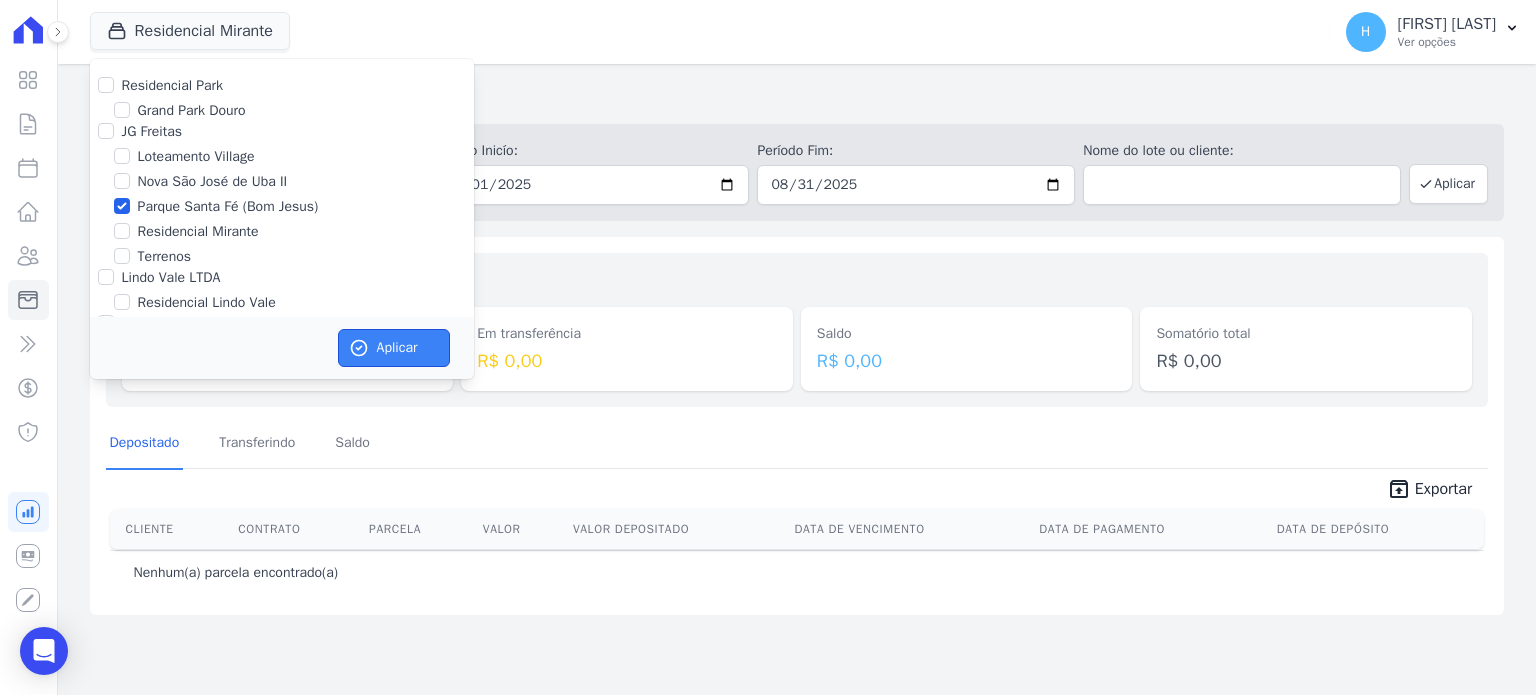 click on "Aplicar" at bounding box center [394, 348] 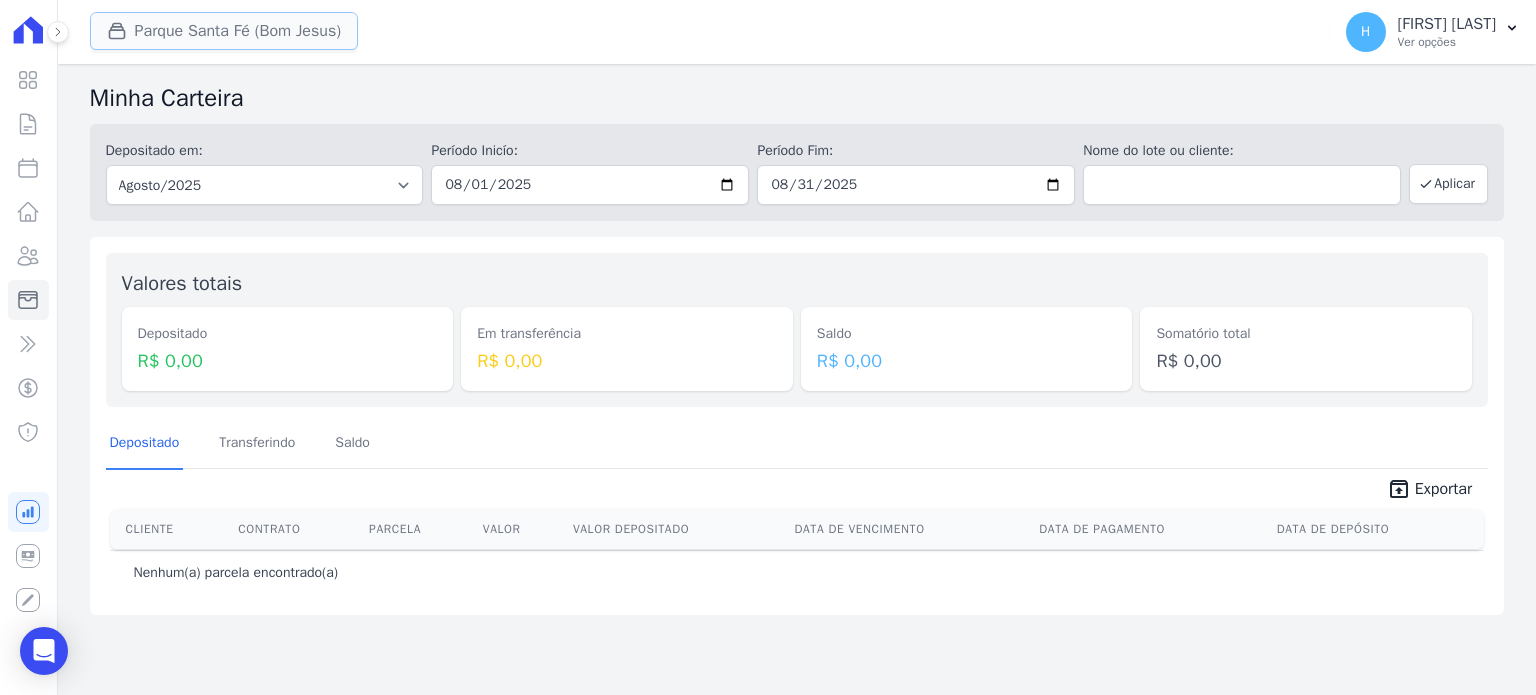 click on "Parque Santa Fé (Bom Jesus)" at bounding box center (224, 31) 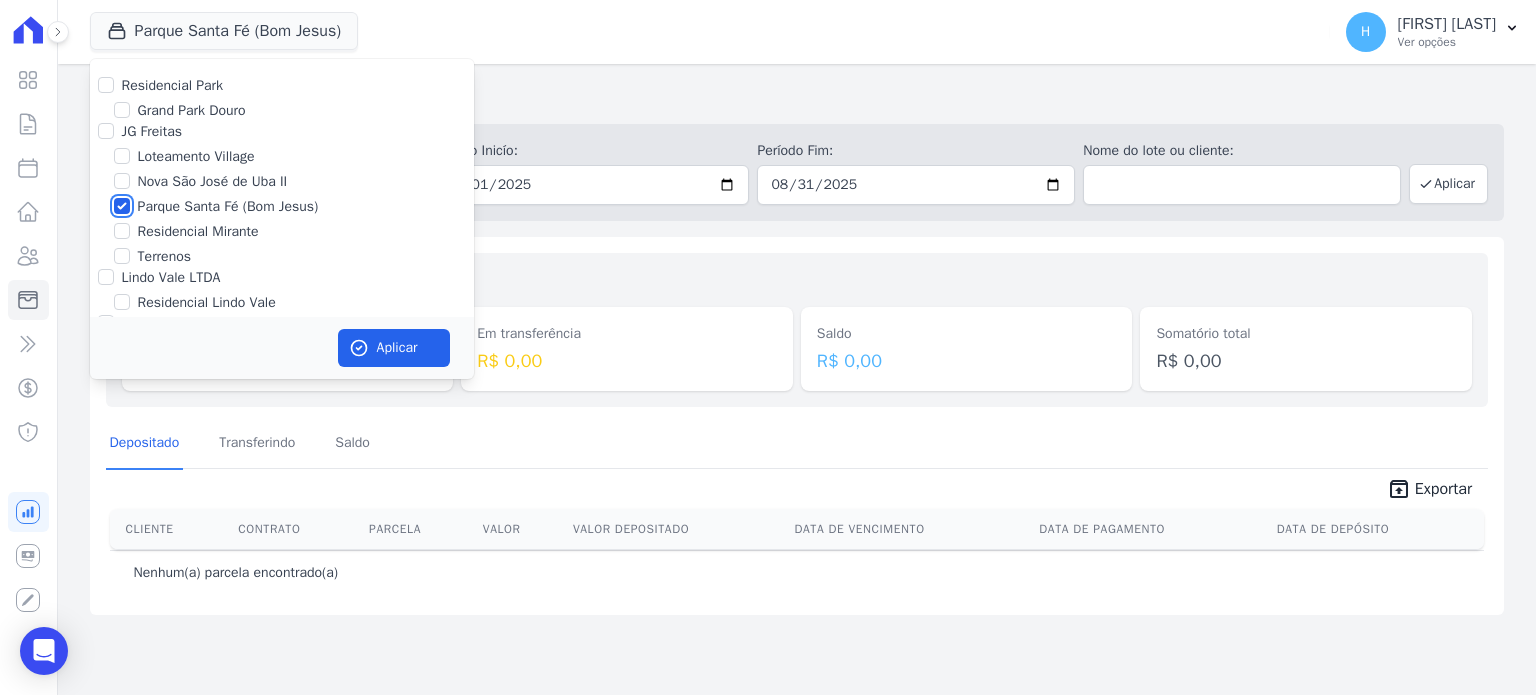 drag, startPoint x: 125, startPoint y: 205, endPoint x: 126, endPoint y: 193, distance: 12.0415945 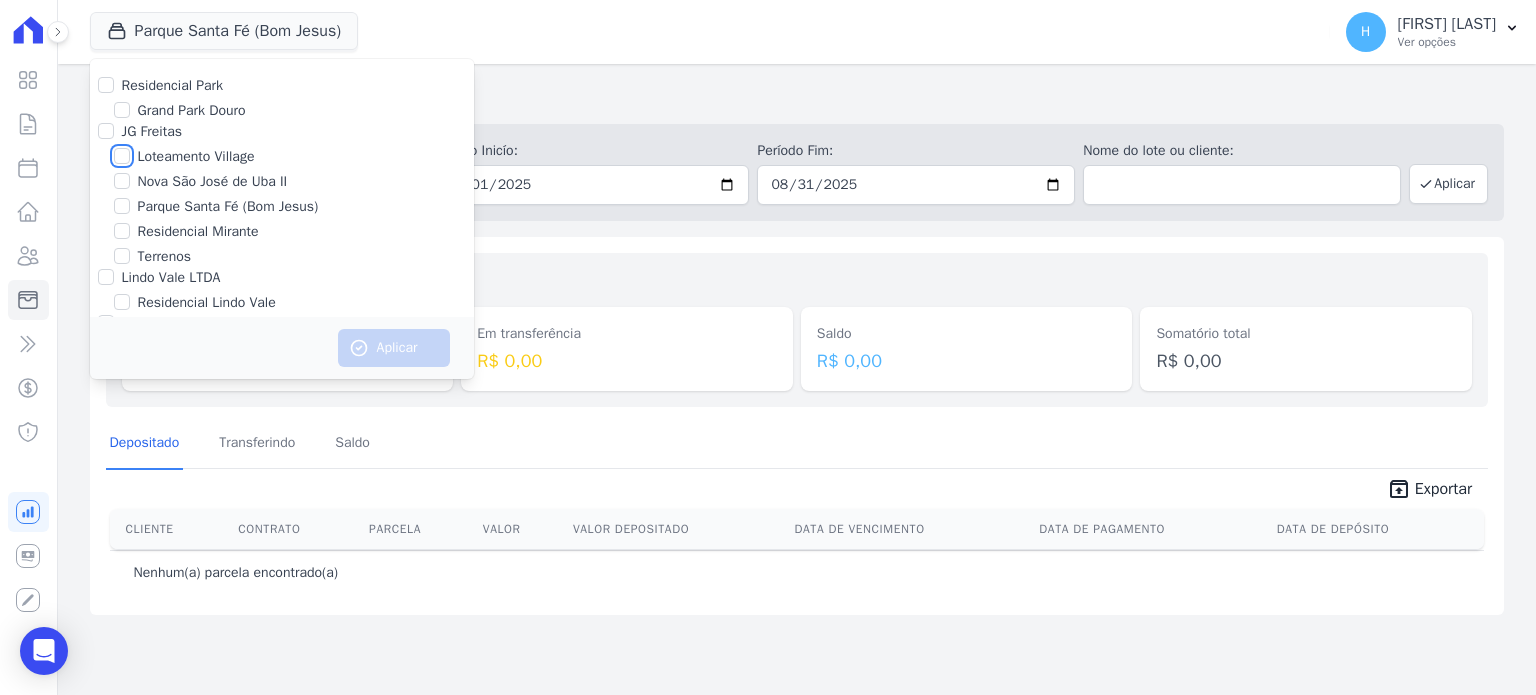 click on "Loteamento Village" at bounding box center [122, 156] 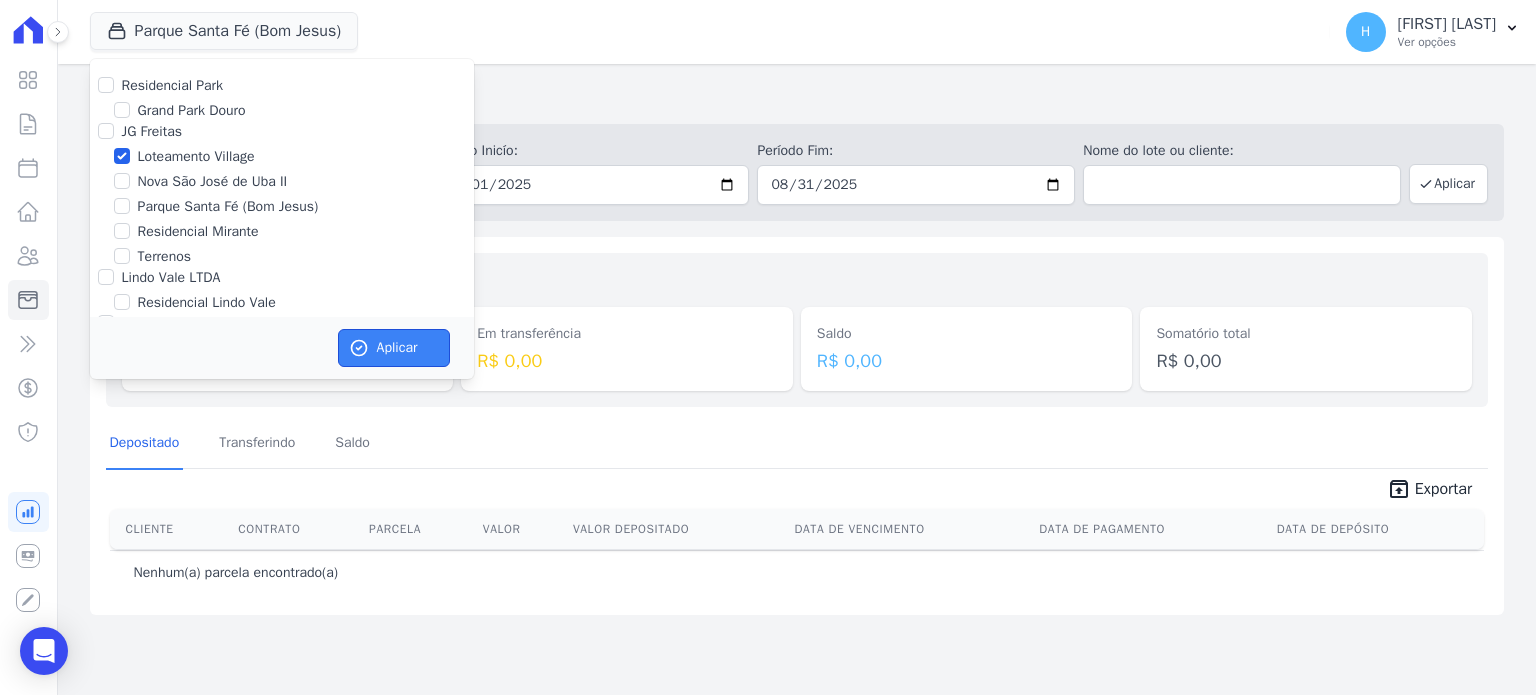 click on "Aplicar" at bounding box center (394, 348) 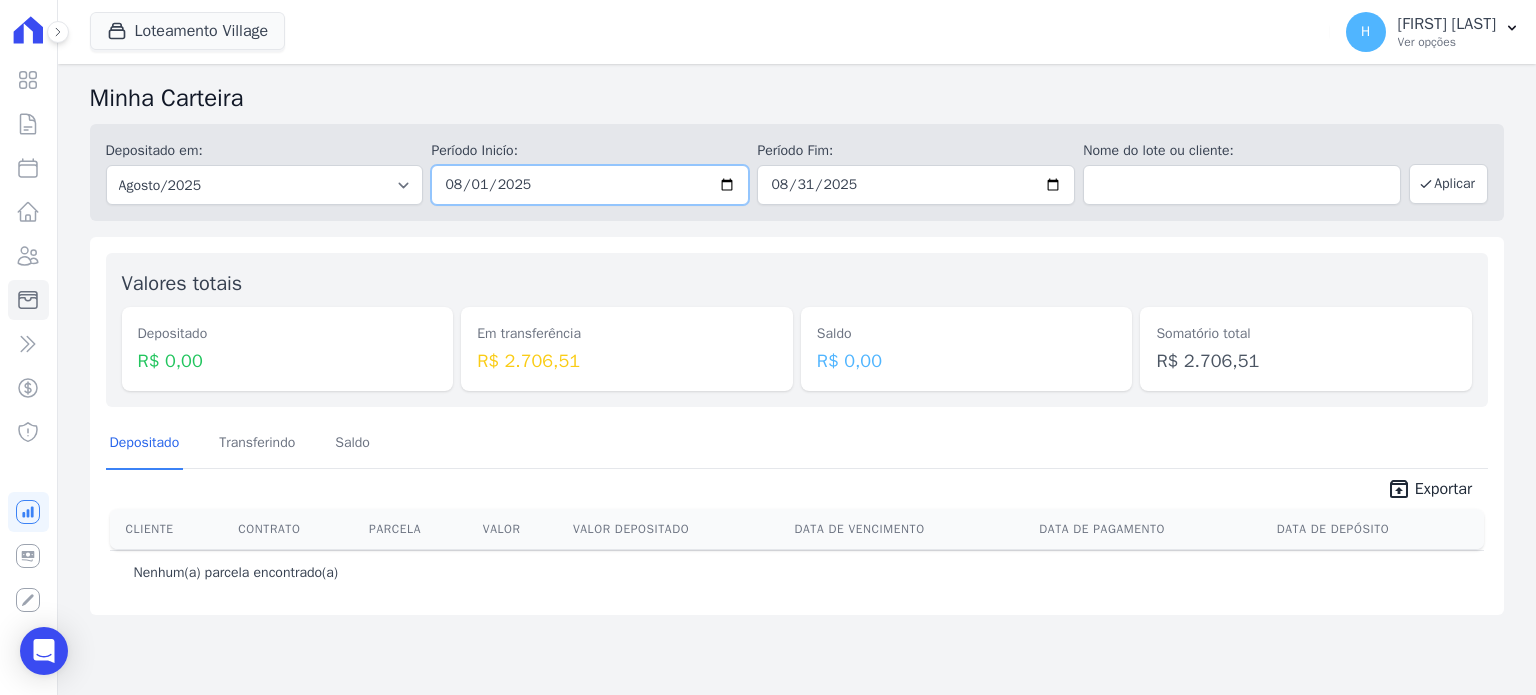 click on "2025-08-01" at bounding box center (590, 185) 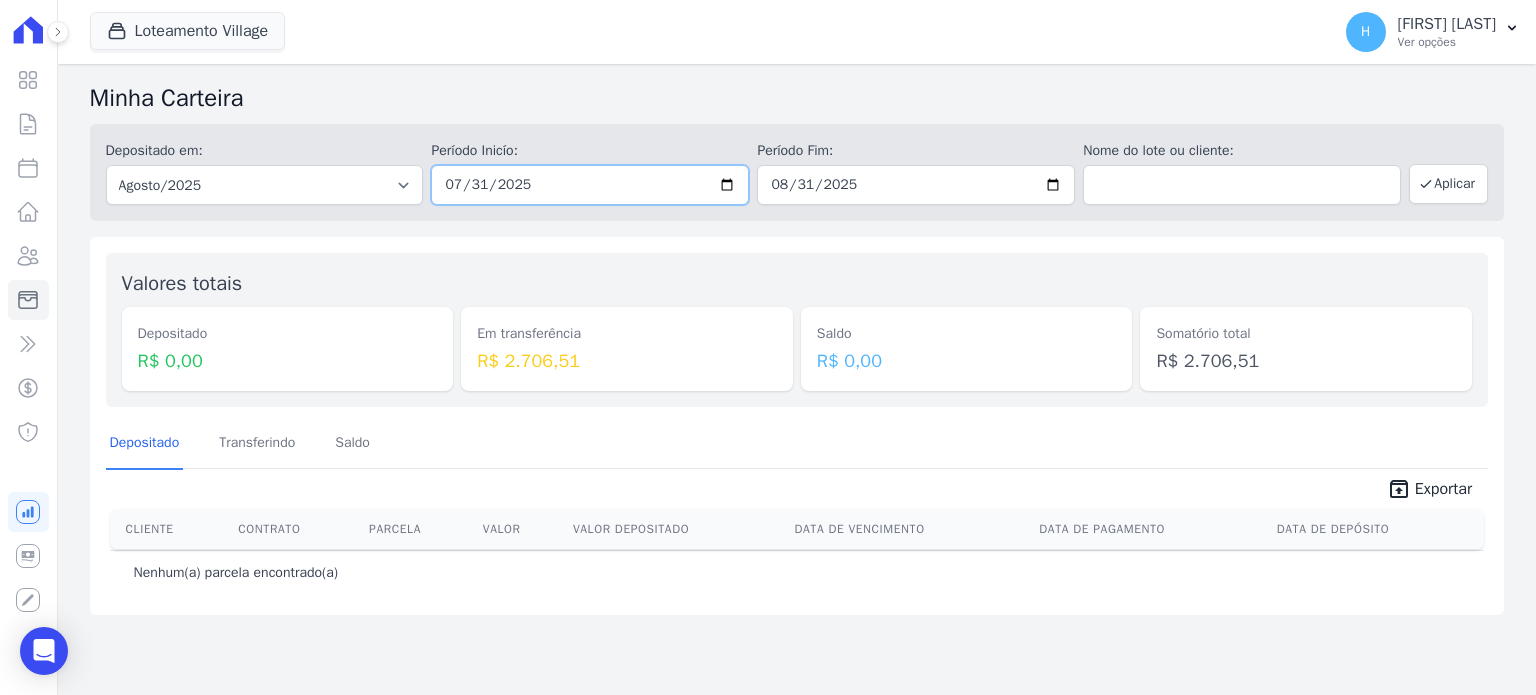 type on "2025-07-31" 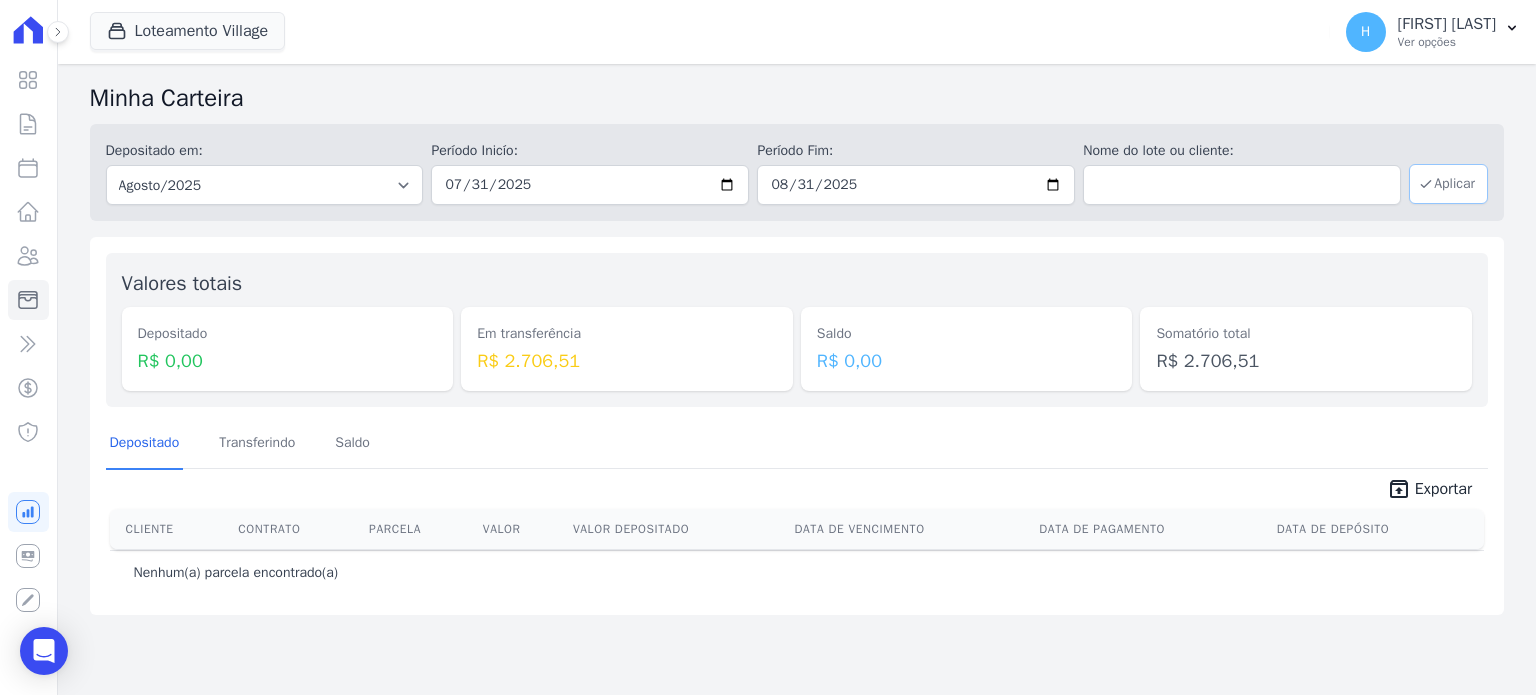 click on "Aplicar" at bounding box center (1448, 184) 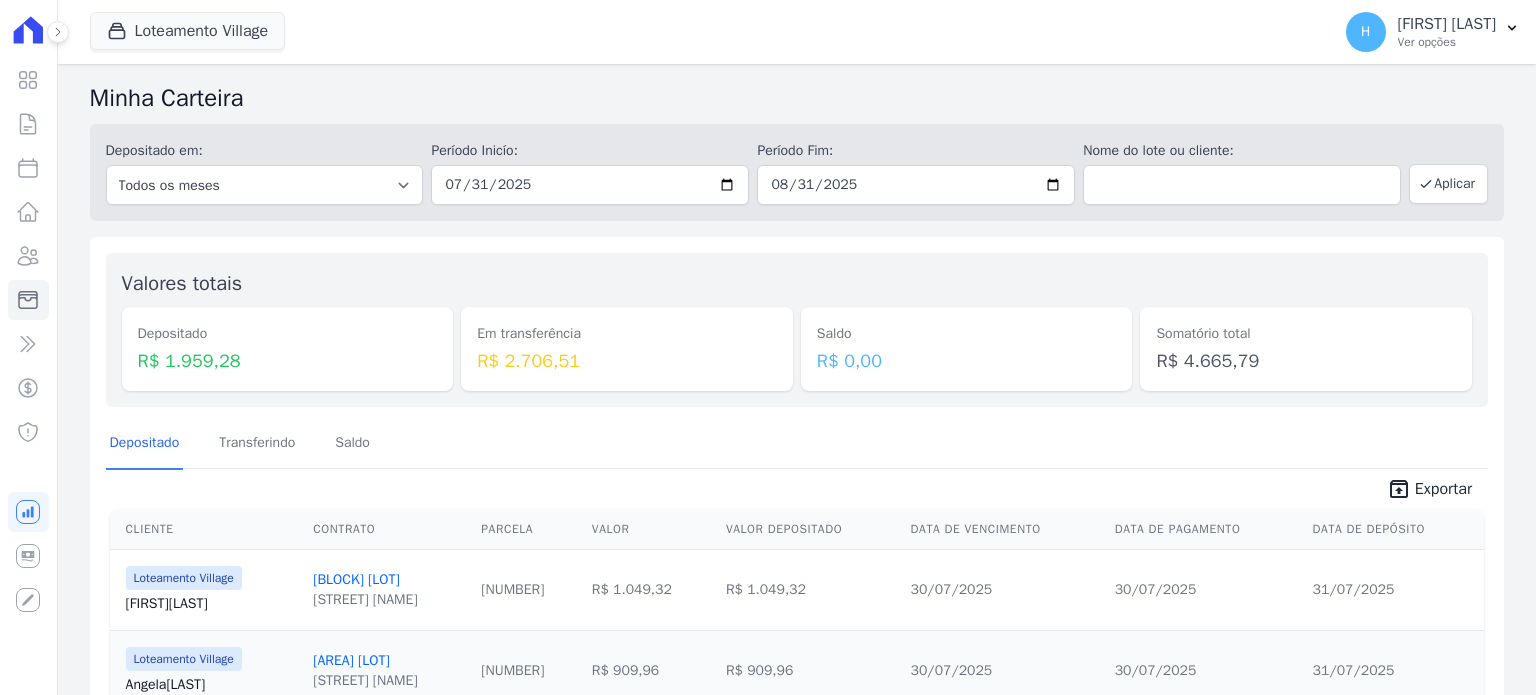 scroll, scrollTop: 0, scrollLeft: 0, axis: both 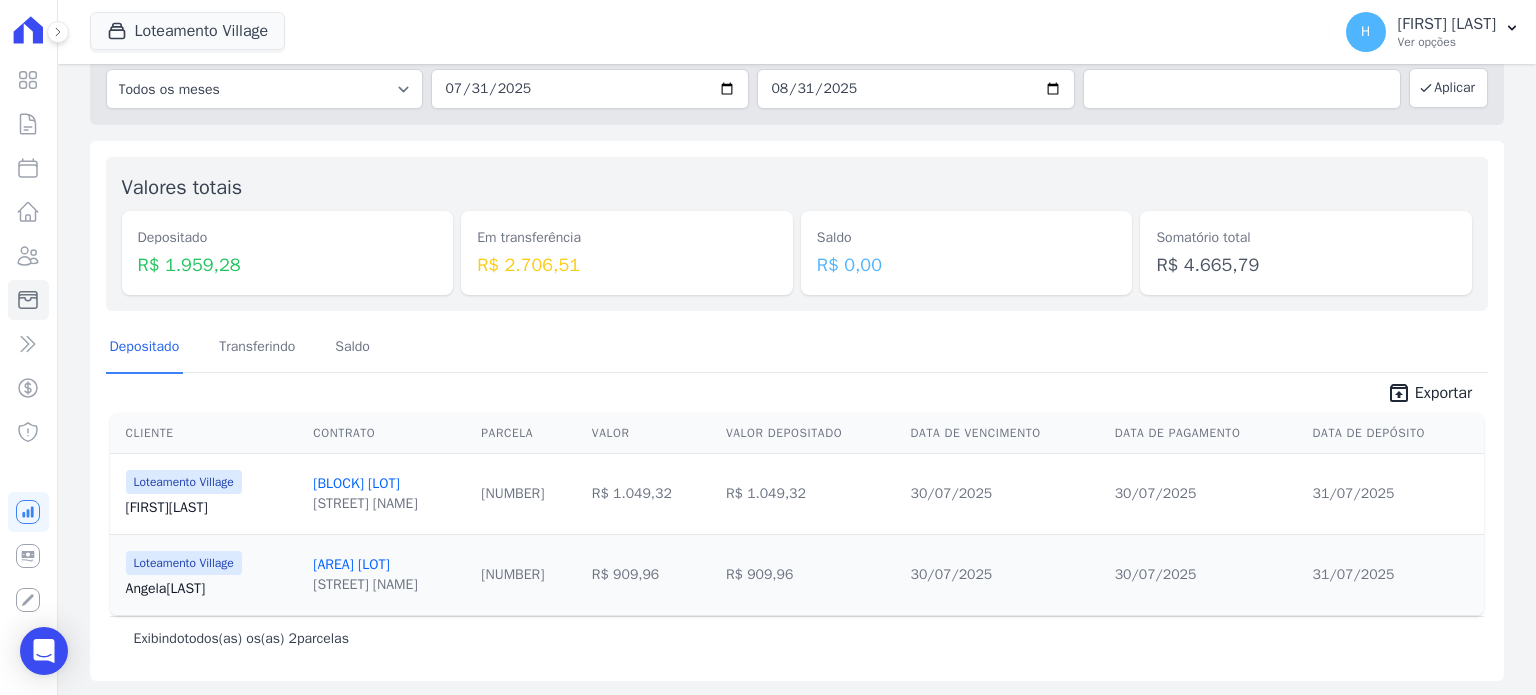 drag, startPoint x: 1416, startPoint y: 383, endPoint x: 1160, endPoint y: 454, distance: 265.66333 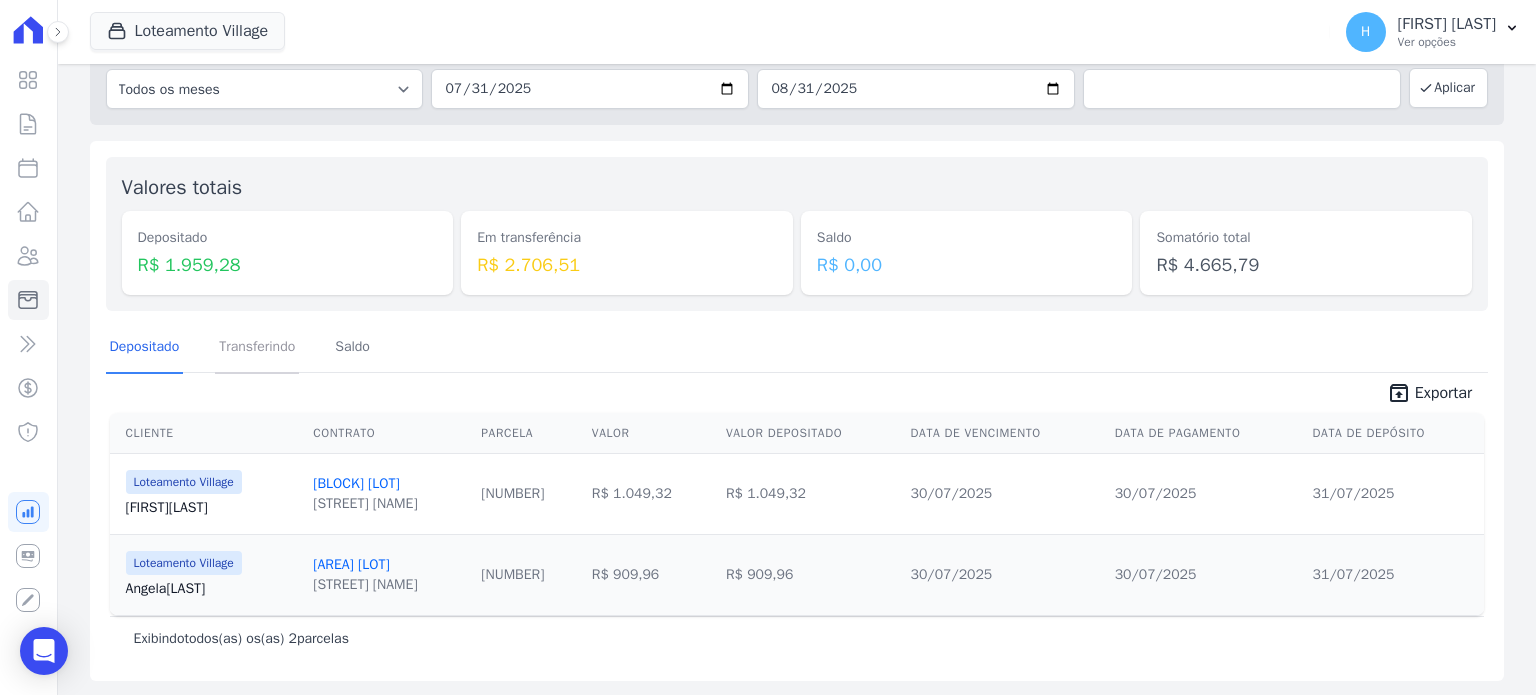 click on "Transferindo" at bounding box center (257, 348) 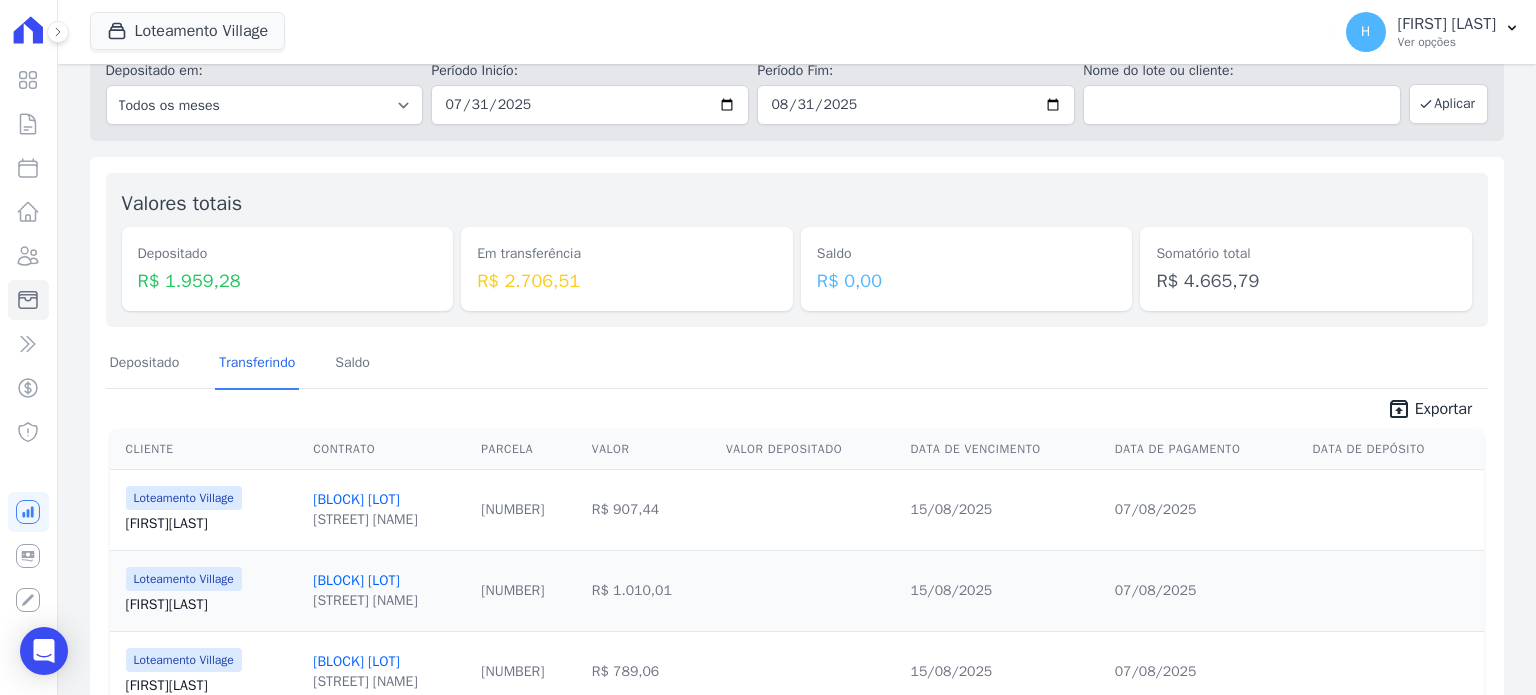 scroll, scrollTop: 176, scrollLeft: 0, axis: vertical 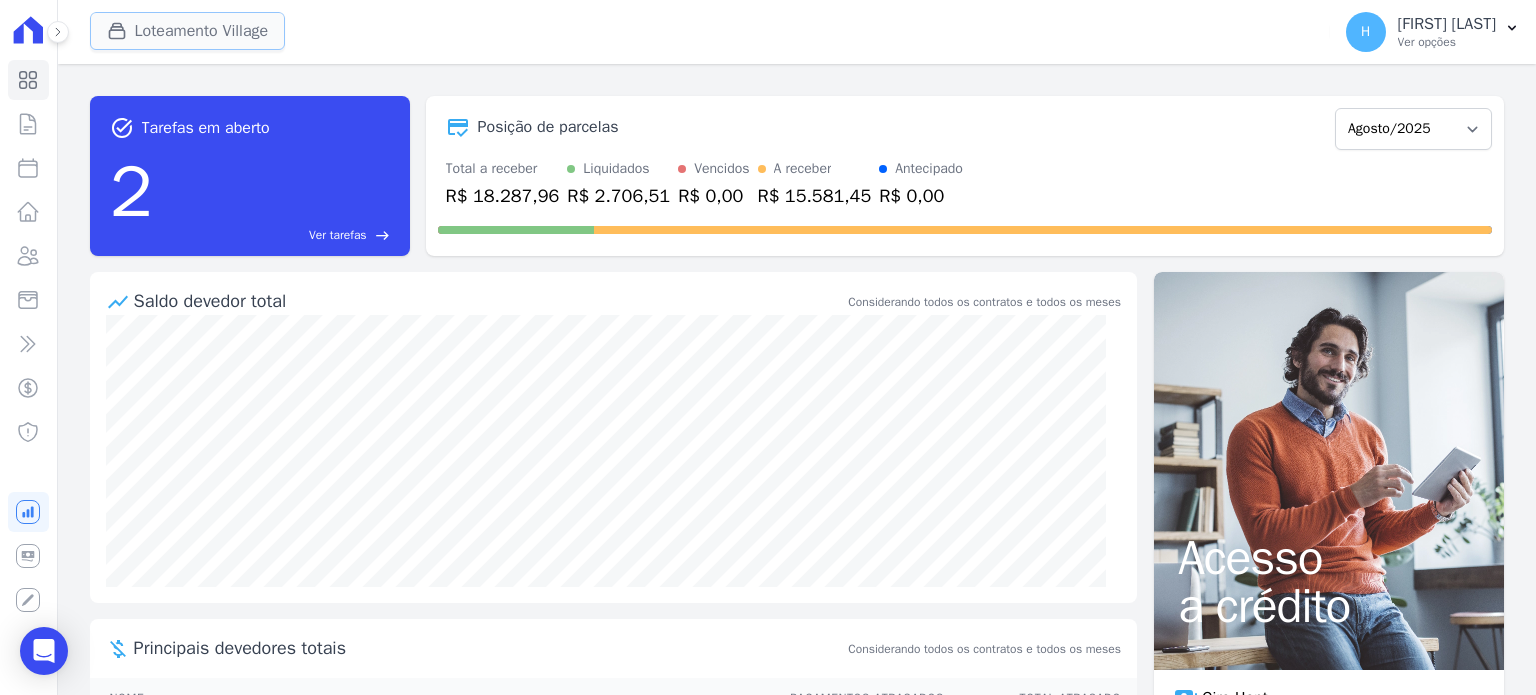 click on "Loteamento Village" at bounding box center [188, 31] 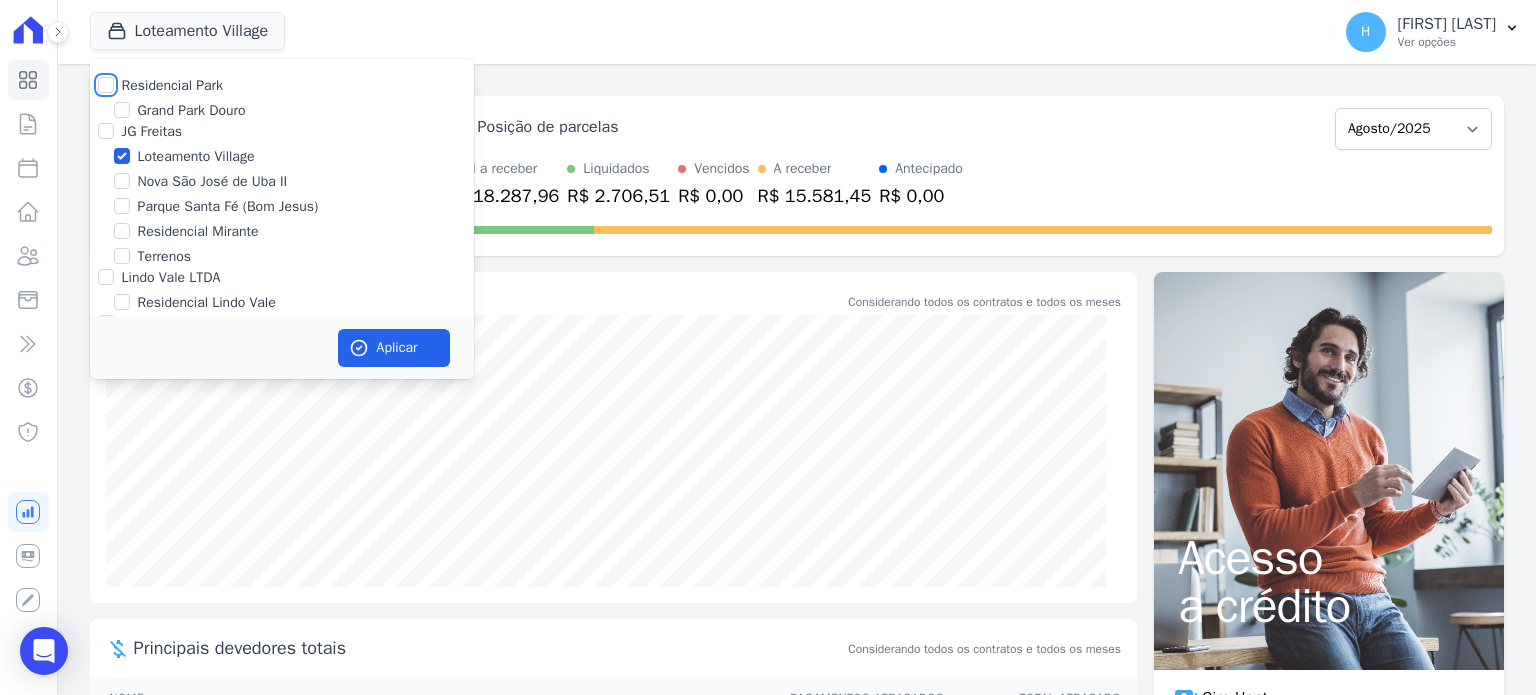 click on "Residencial Park" at bounding box center [106, 85] 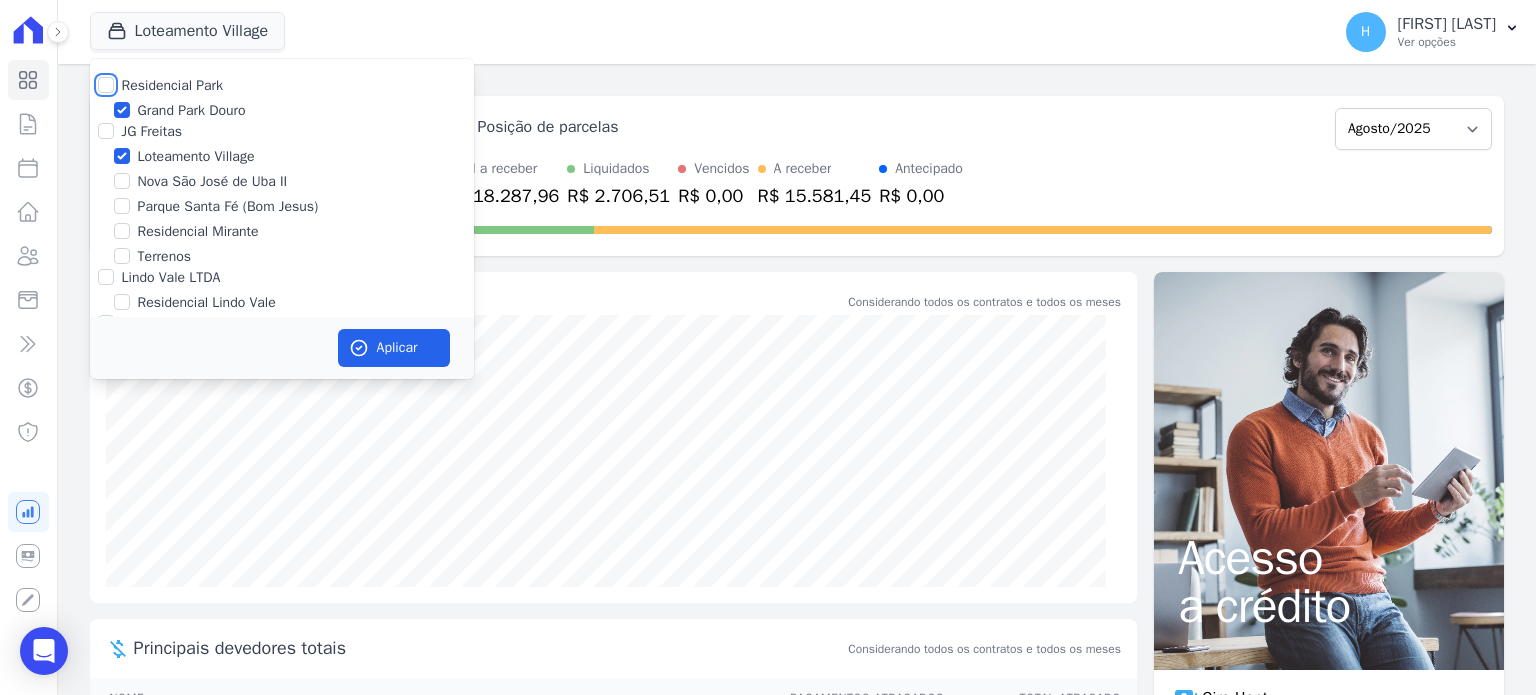 checkbox on "true" 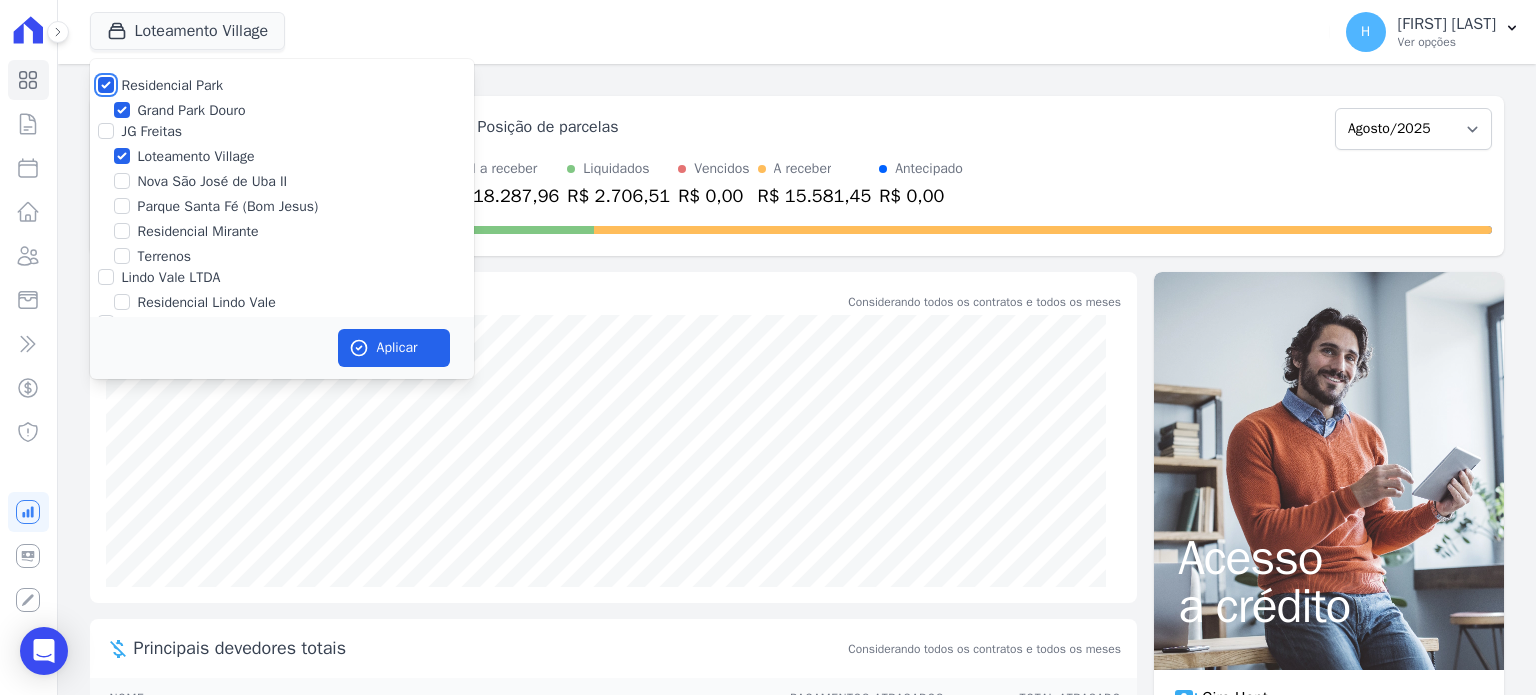 checkbox on "true" 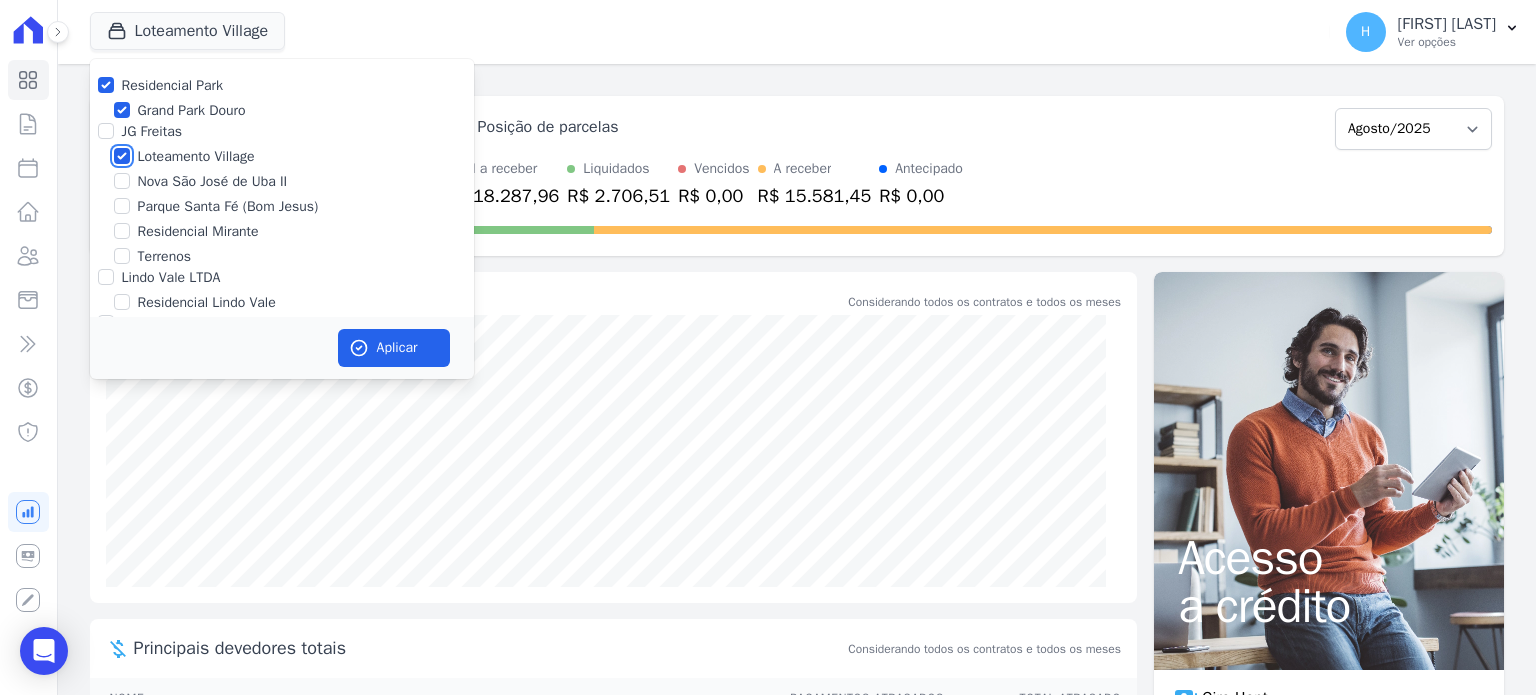 drag, startPoint x: 120, startPoint y: 156, endPoint x: 264, endPoint y: 288, distance: 195.34584 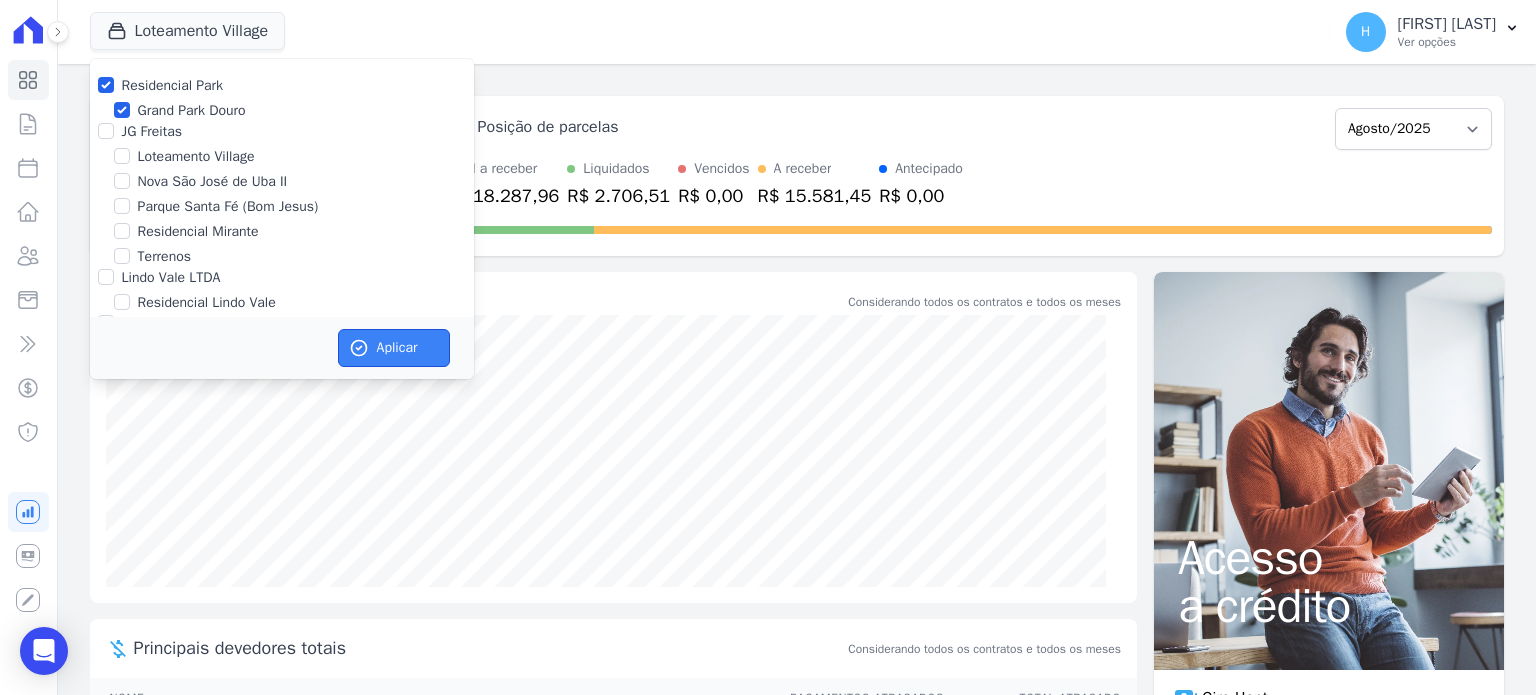 click on "Aplicar" at bounding box center (394, 348) 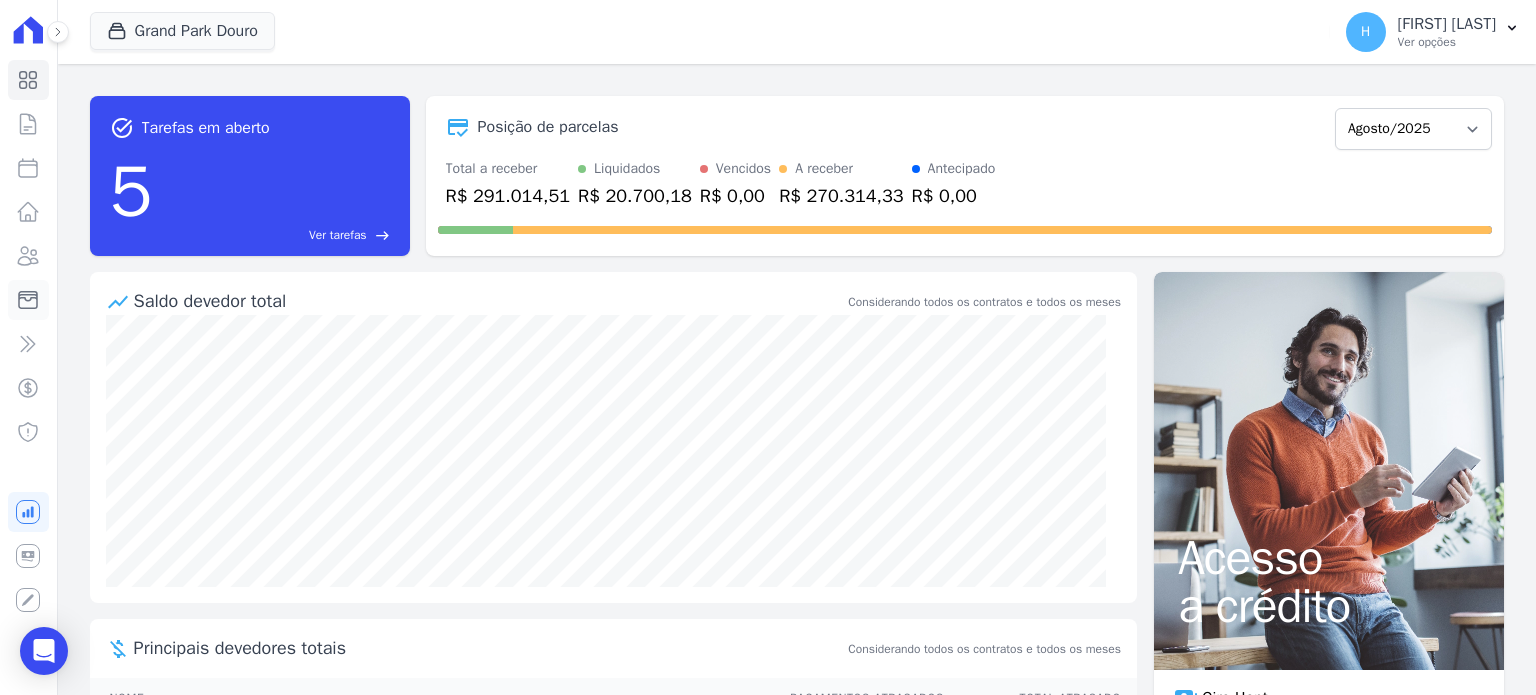 click 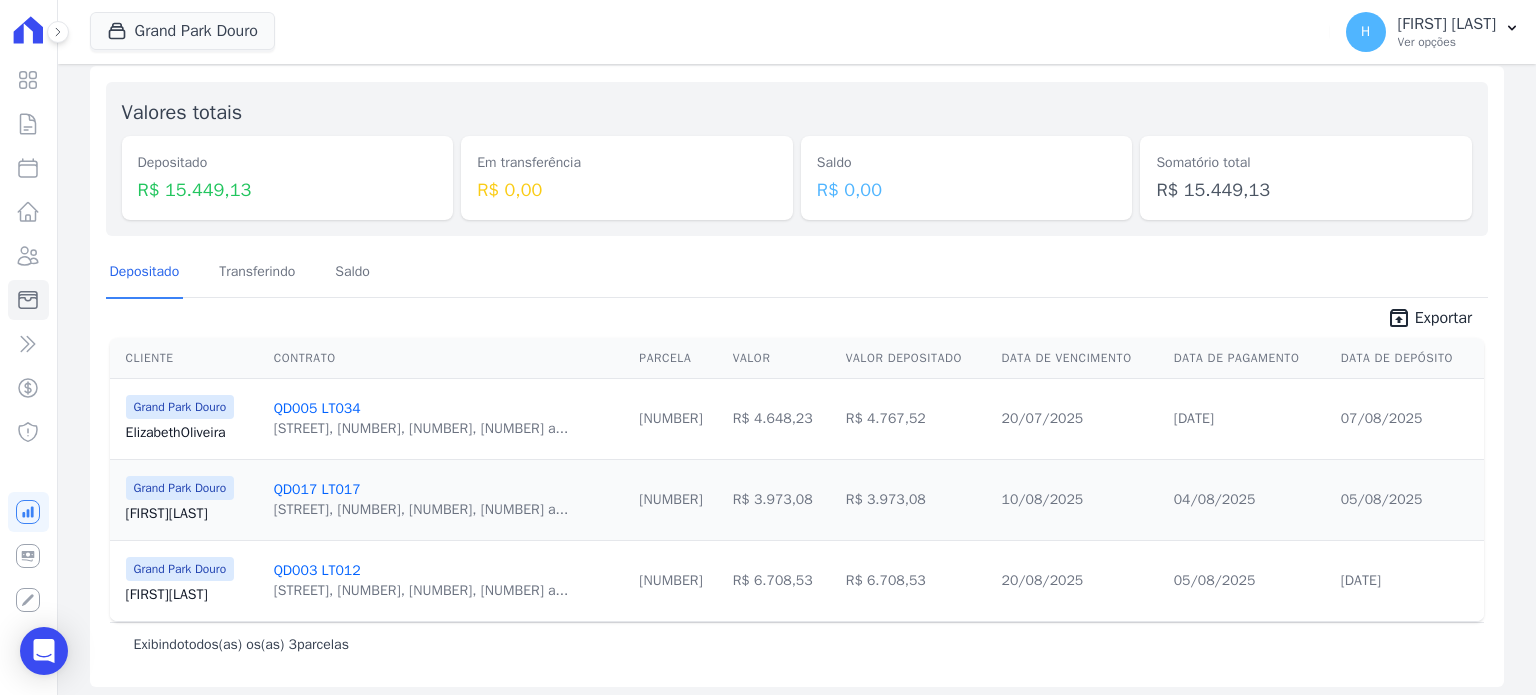 scroll, scrollTop: 176, scrollLeft: 0, axis: vertical 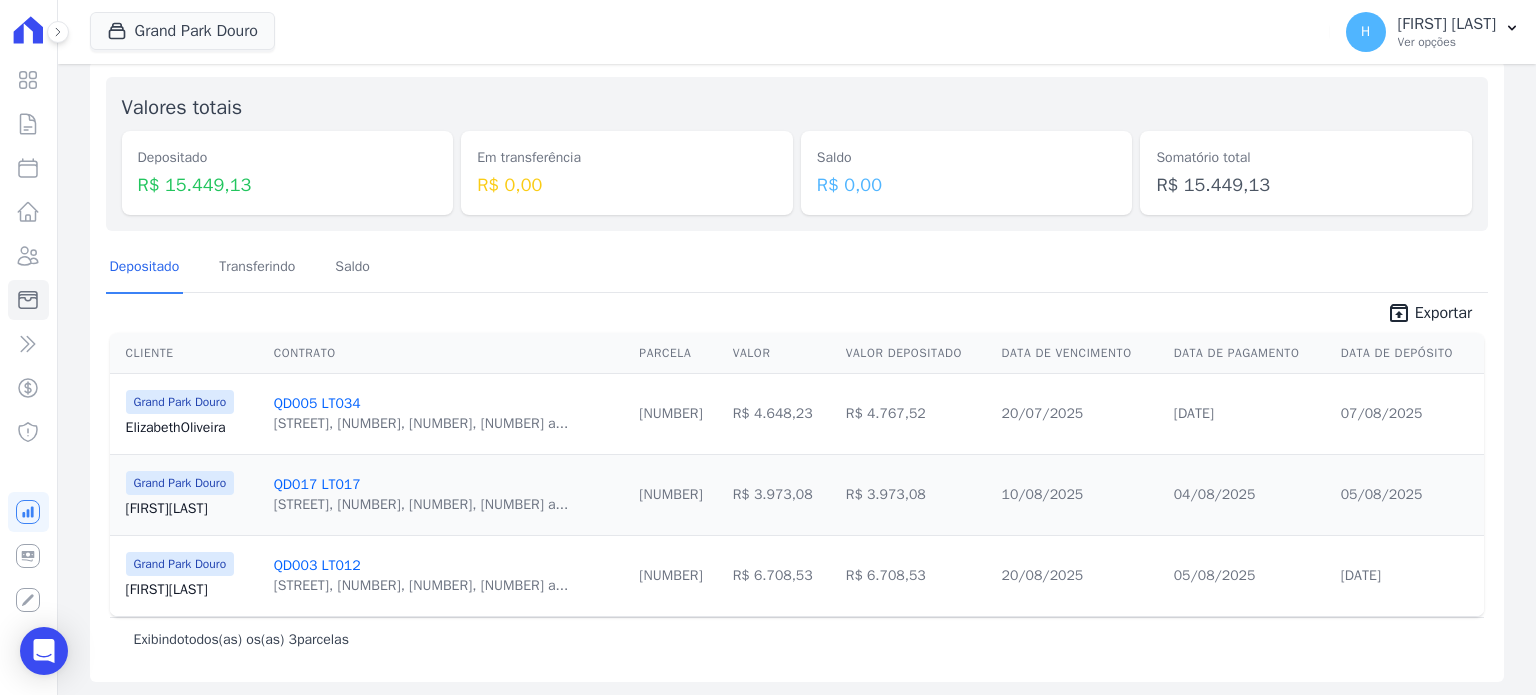 drag, startPoint x: 816, startPoint y: 500, endPoint x: 760, endPoint y: 492, distance: 56.568542 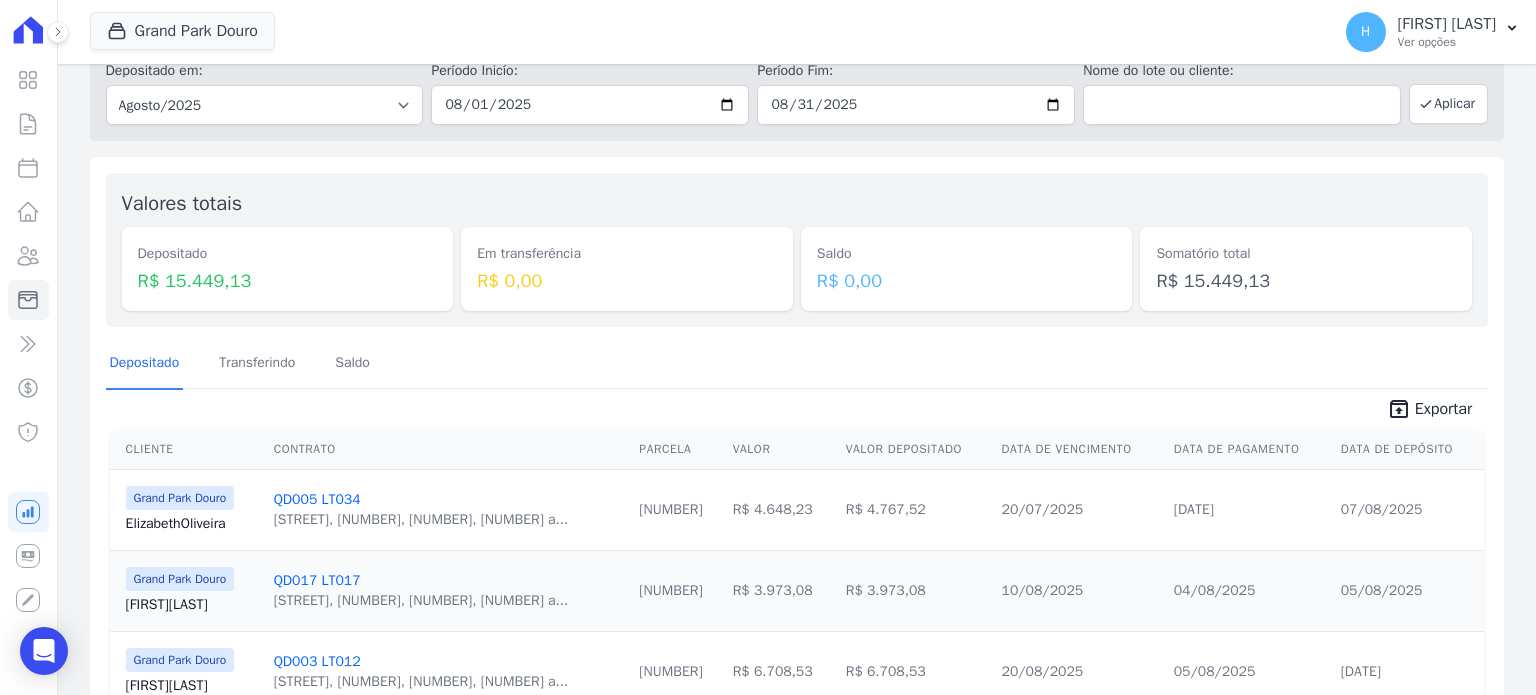 scroll, scrollTop: 0, scrollLeft: 0, axis: both 